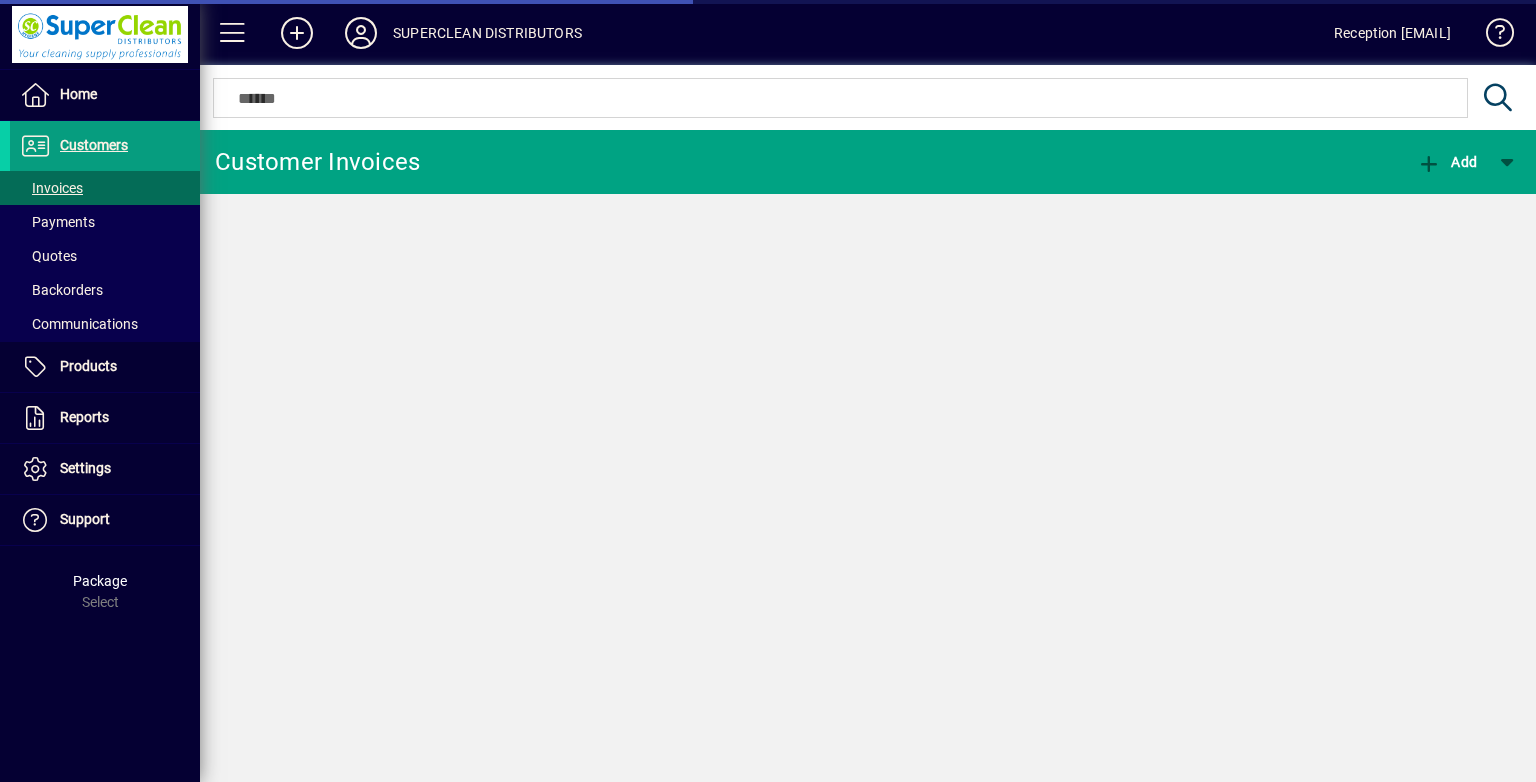 scroll, scrollTop: 0, scrollLeft: 0, axis: both 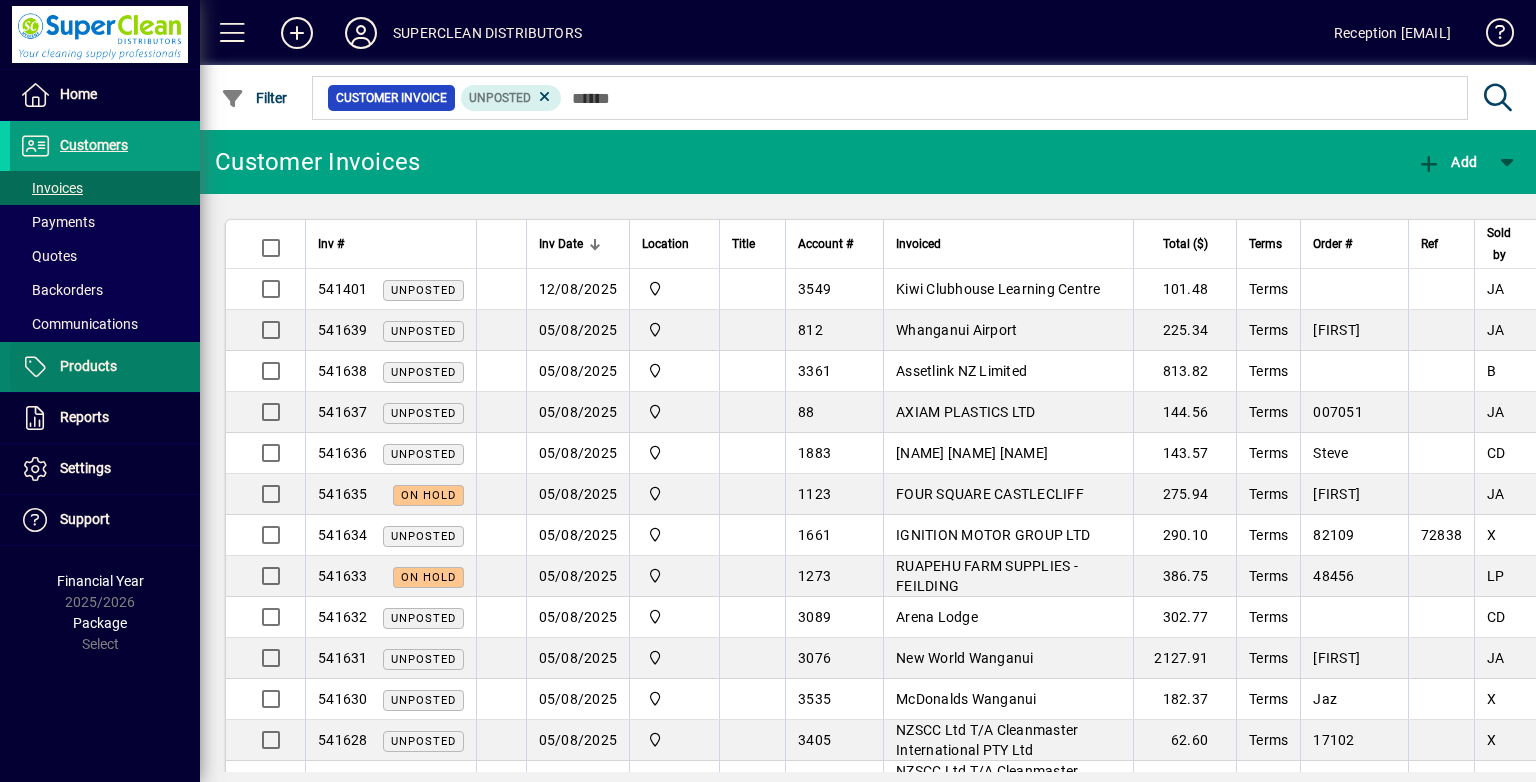 click at bounding box center [105, 367] 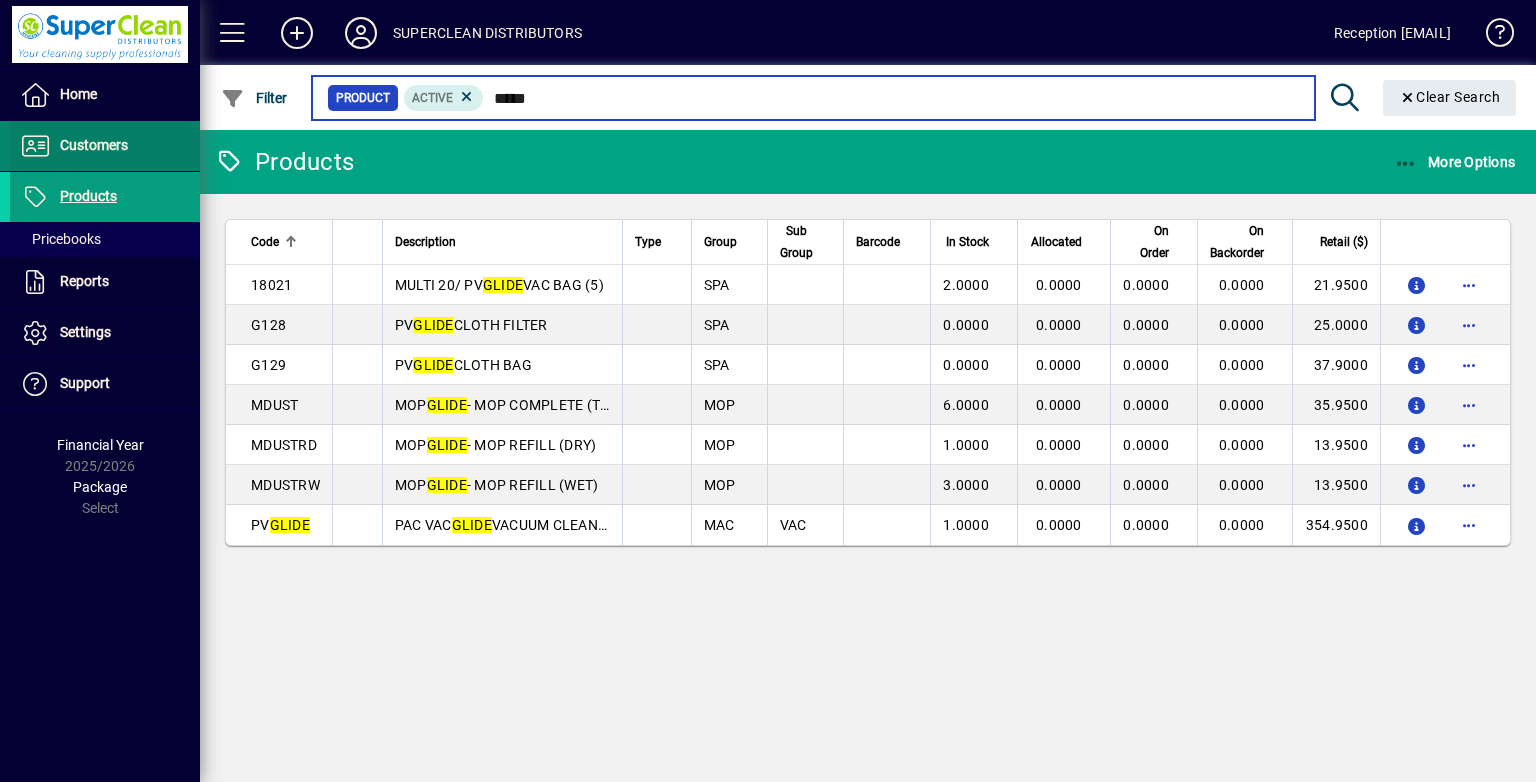 type on "*****" 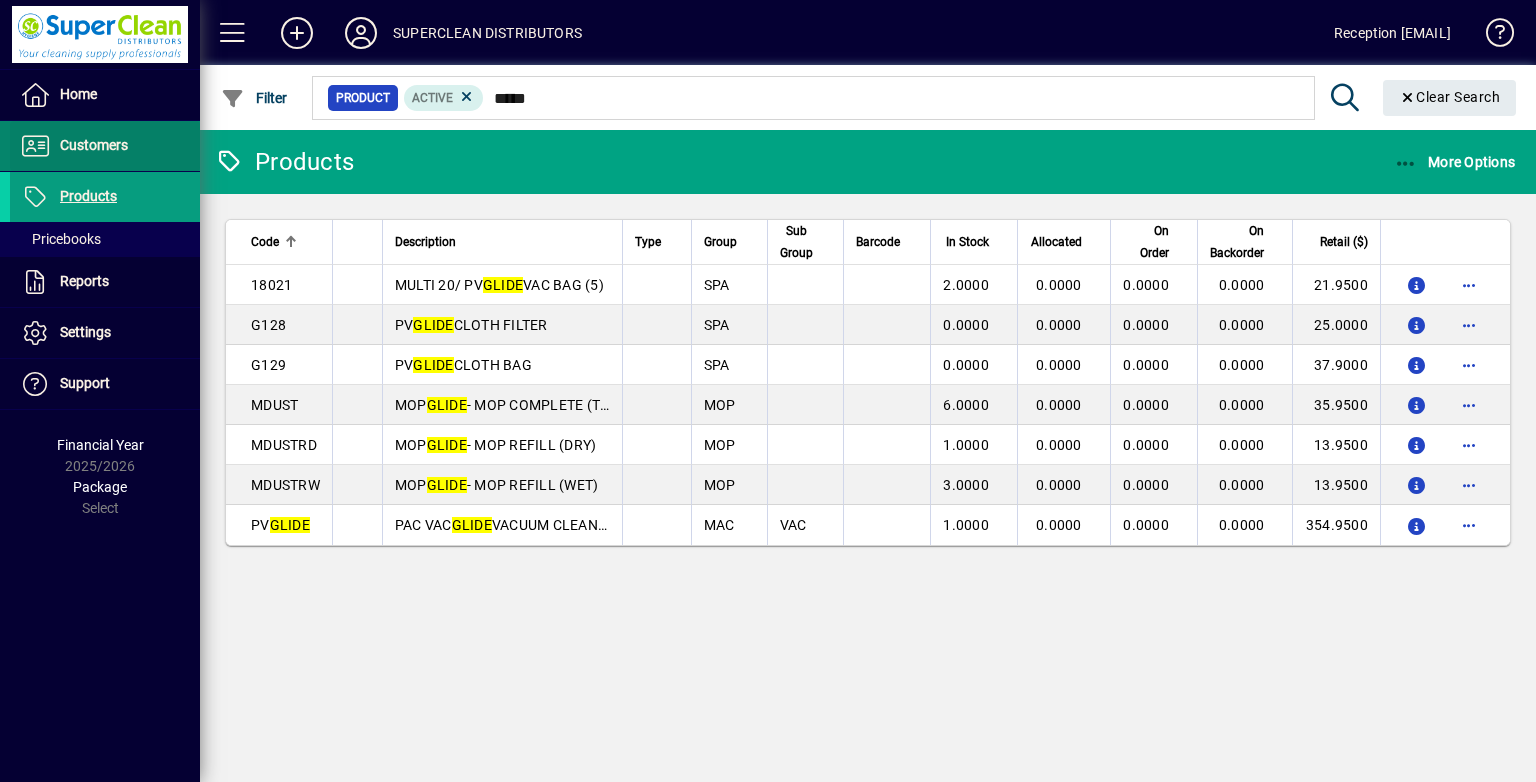 click at bounding box center [105, 146] 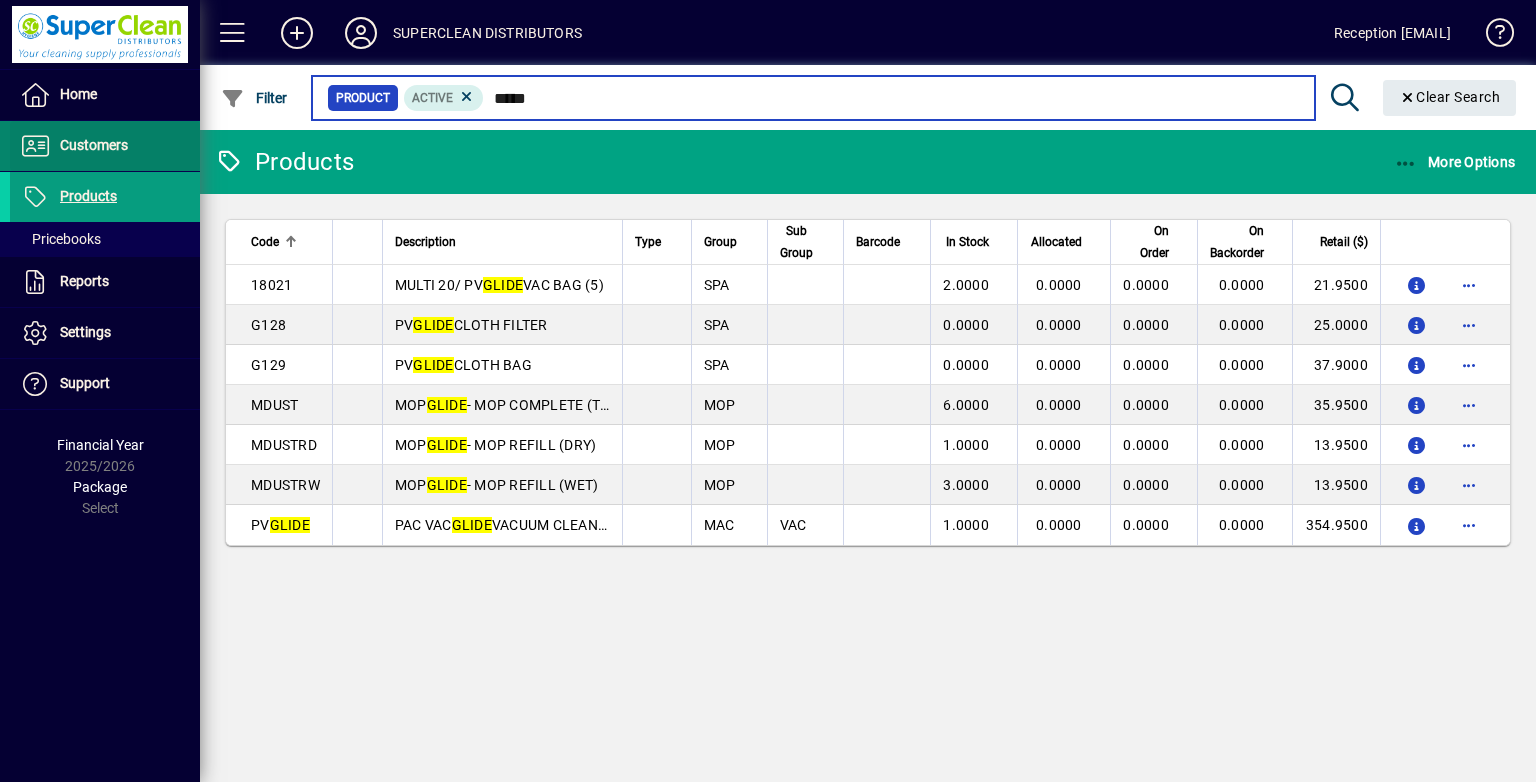 type 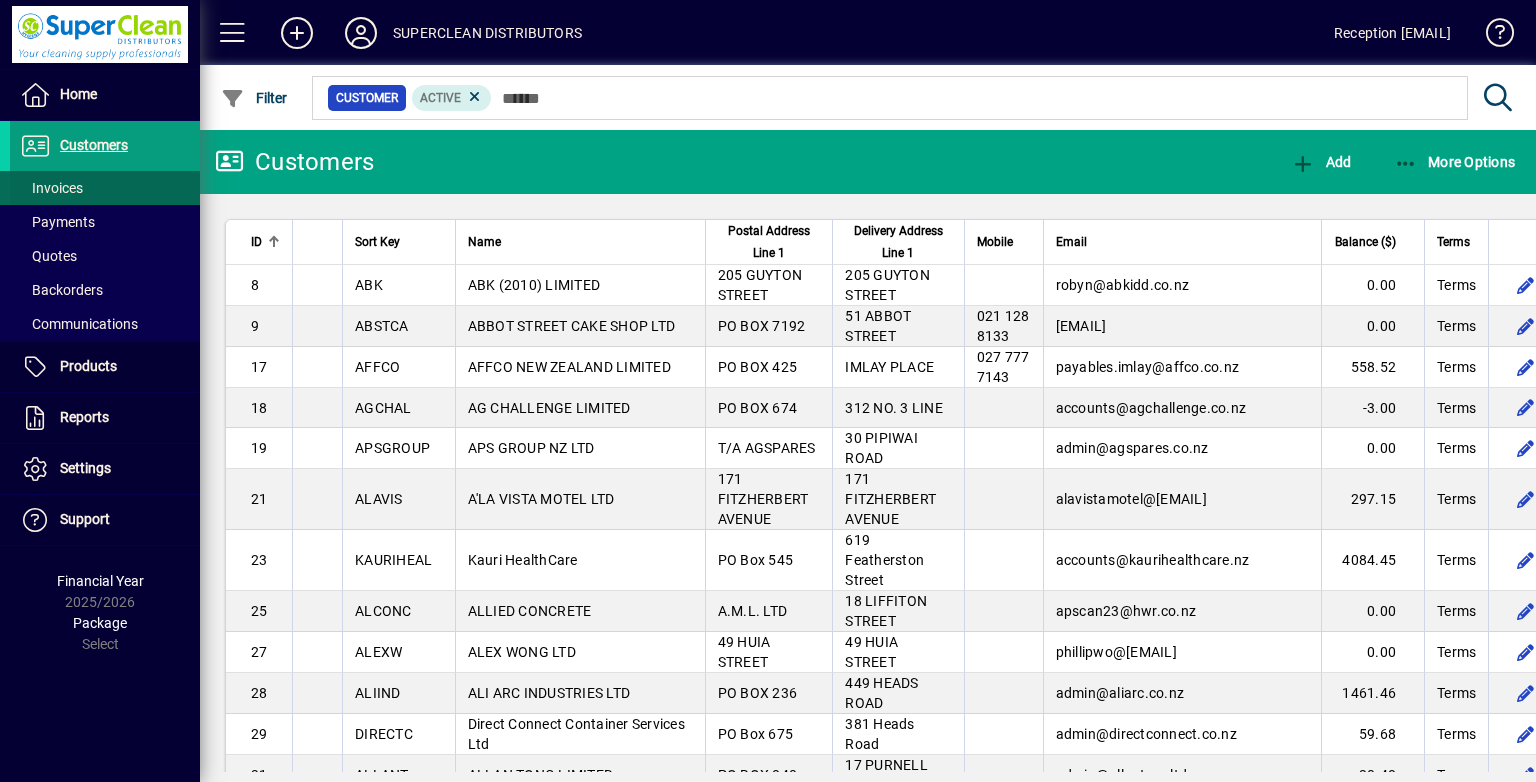 click at bounding box center (105, 188) 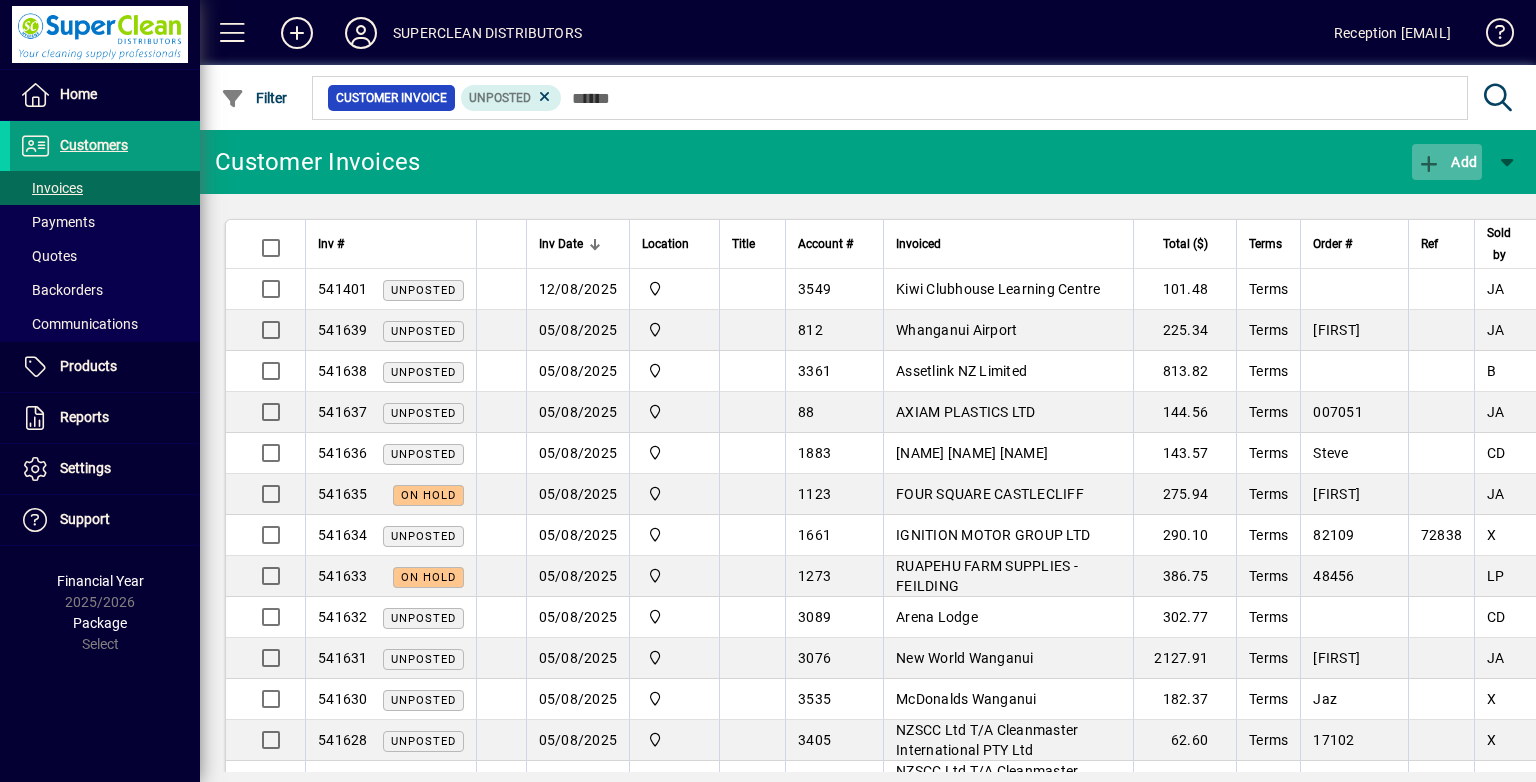 click on "Add" 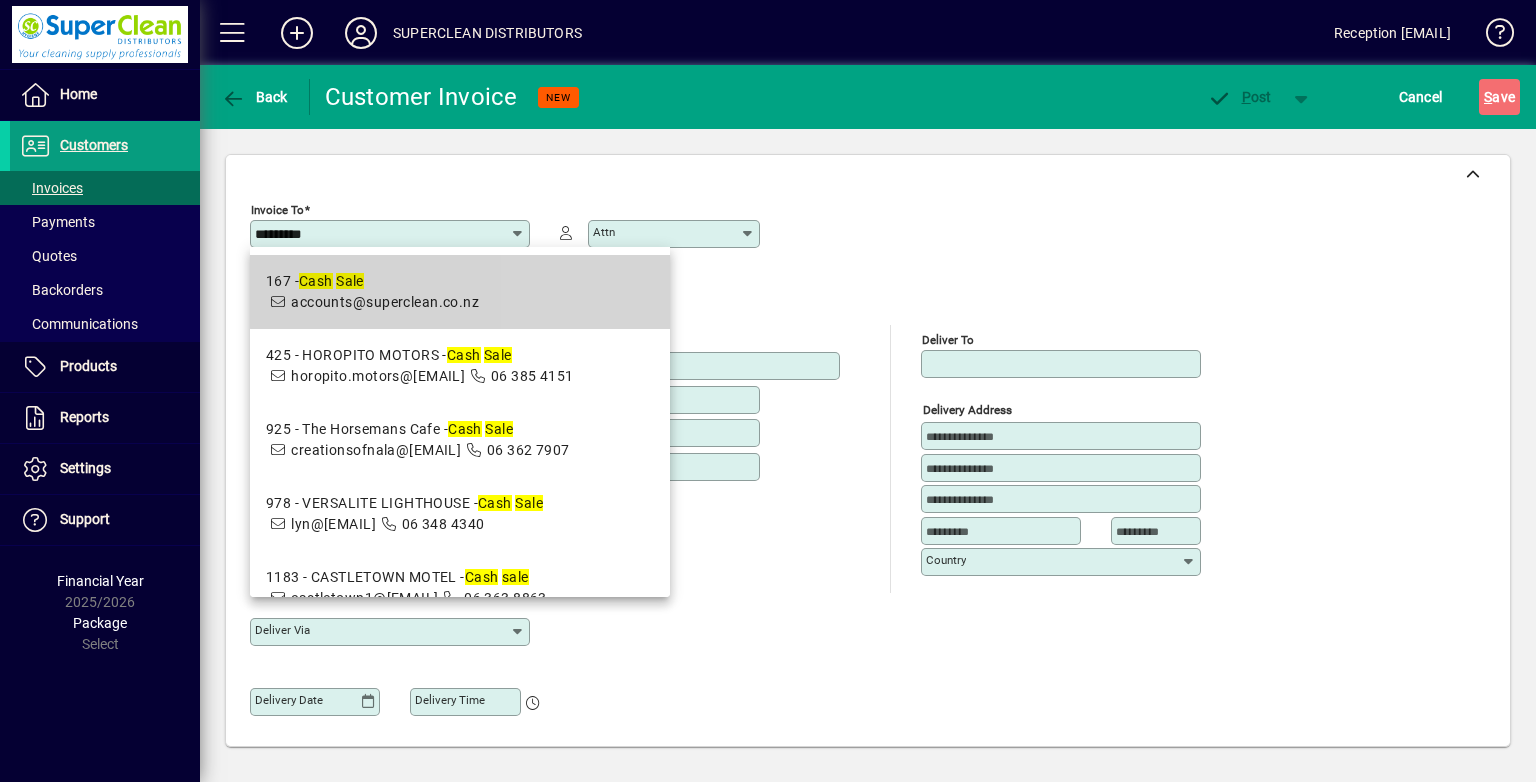 click on "[NUMBER] - [NAME] [NAME] accounts@[EMAIL]" at bounding box center [460, 292] 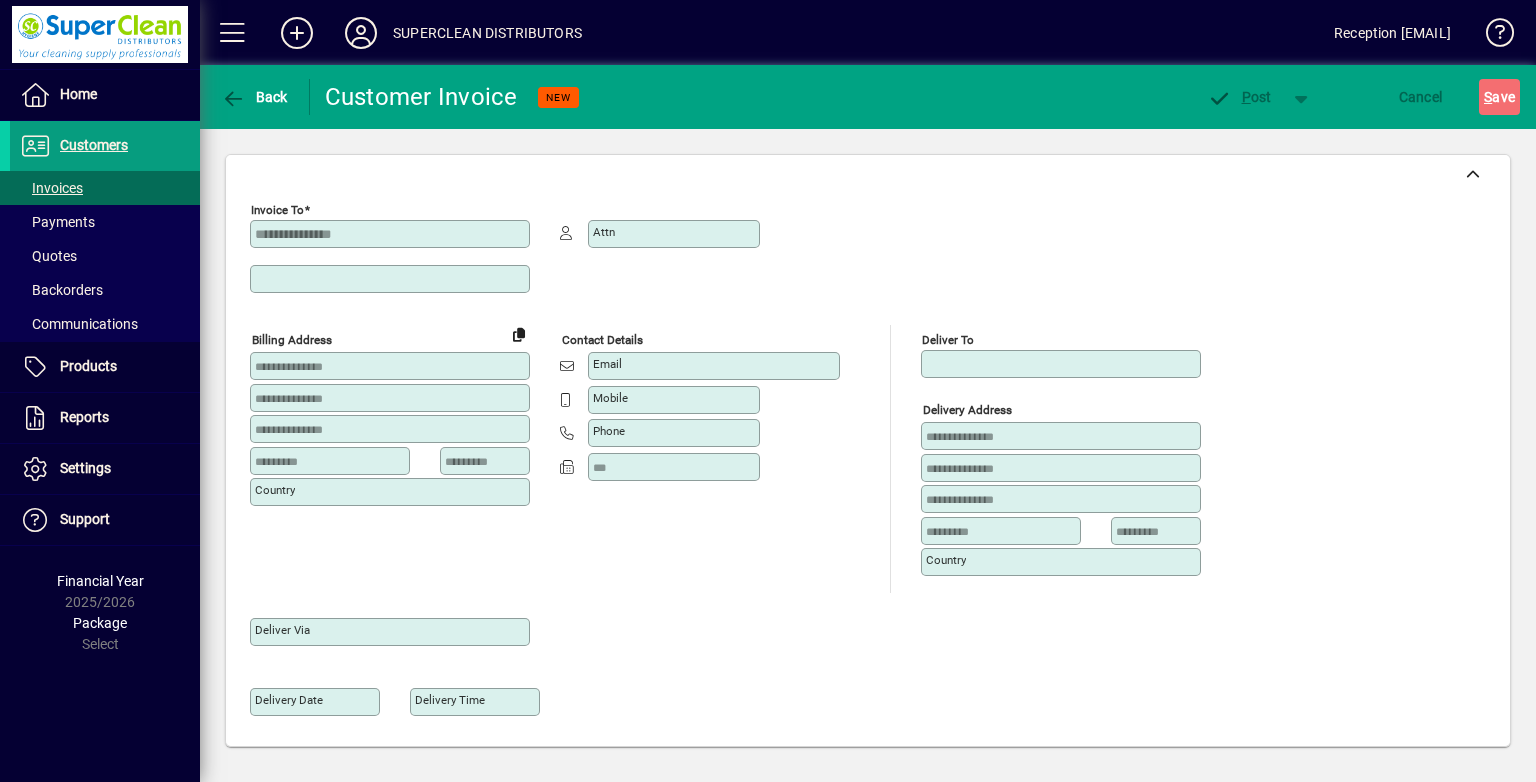 type on "**********" 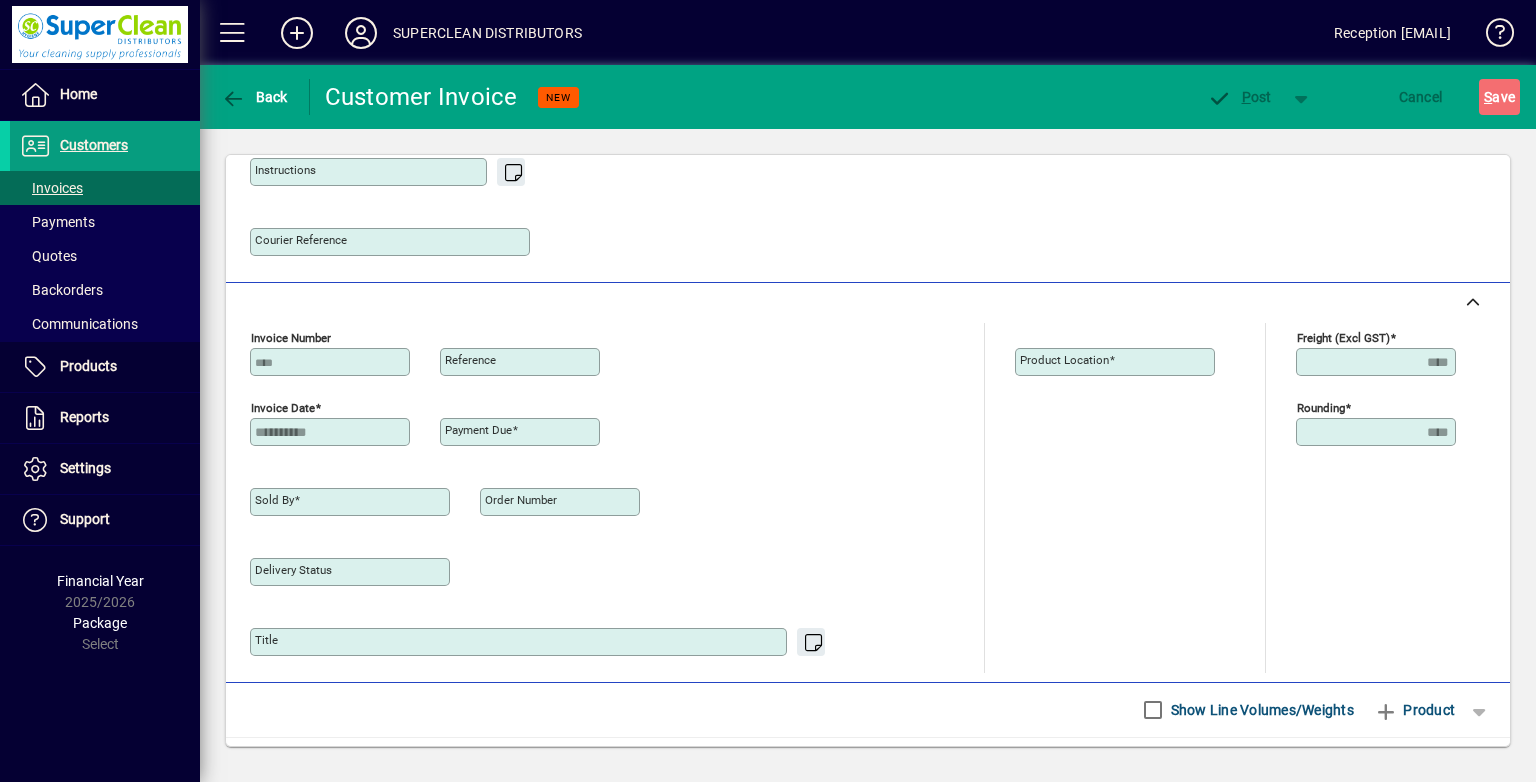 type on "**********" 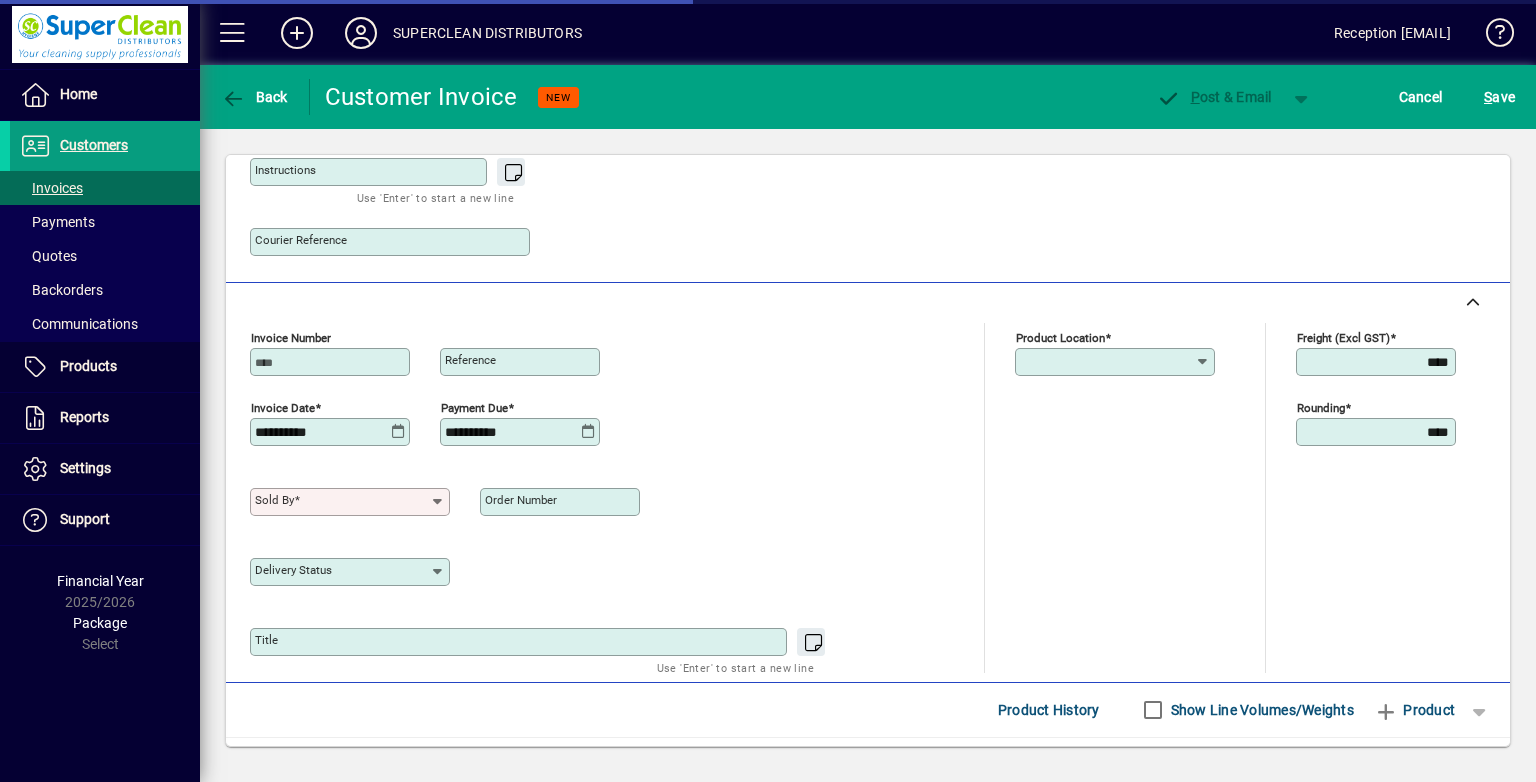 type on "******" 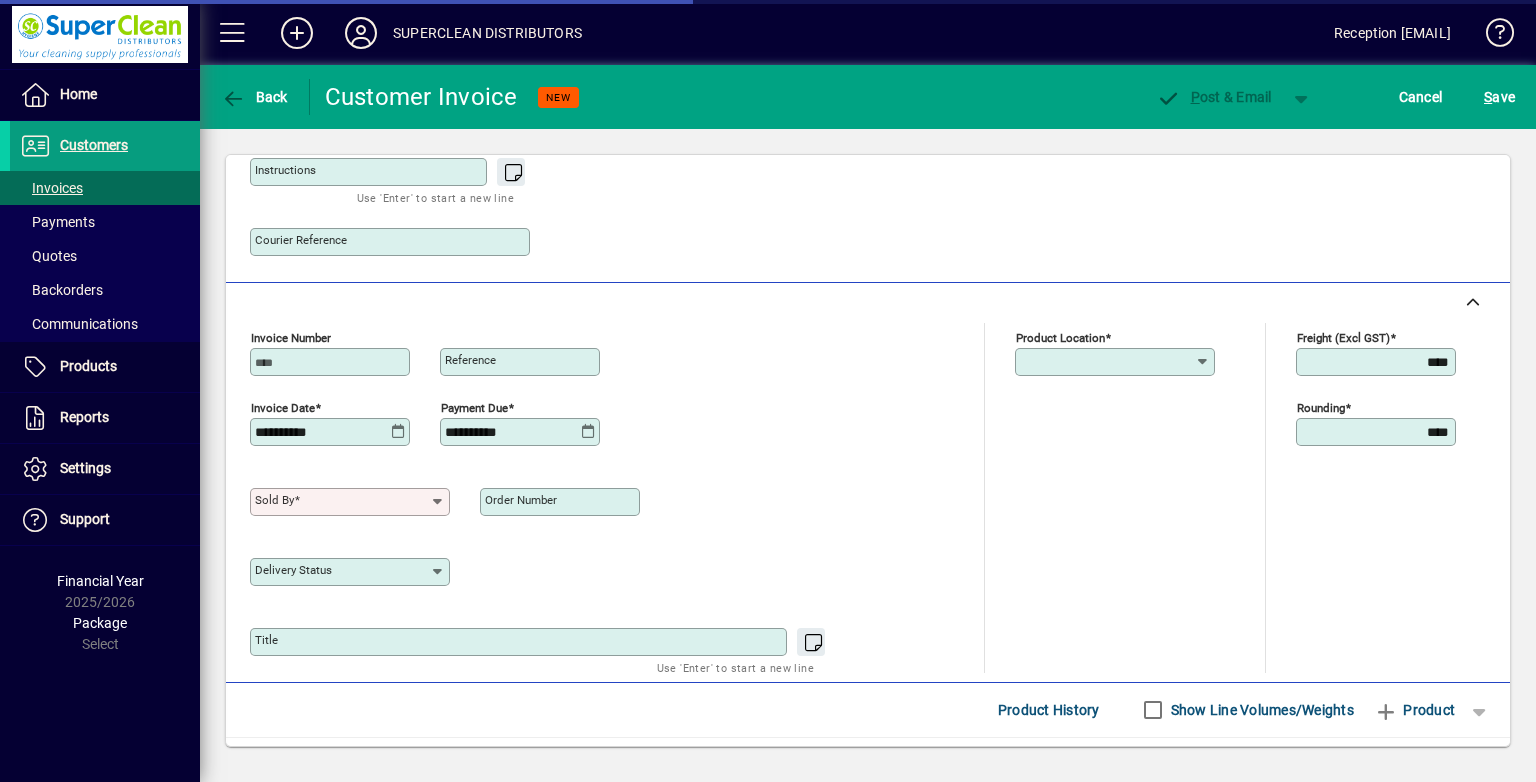 type on "**********" 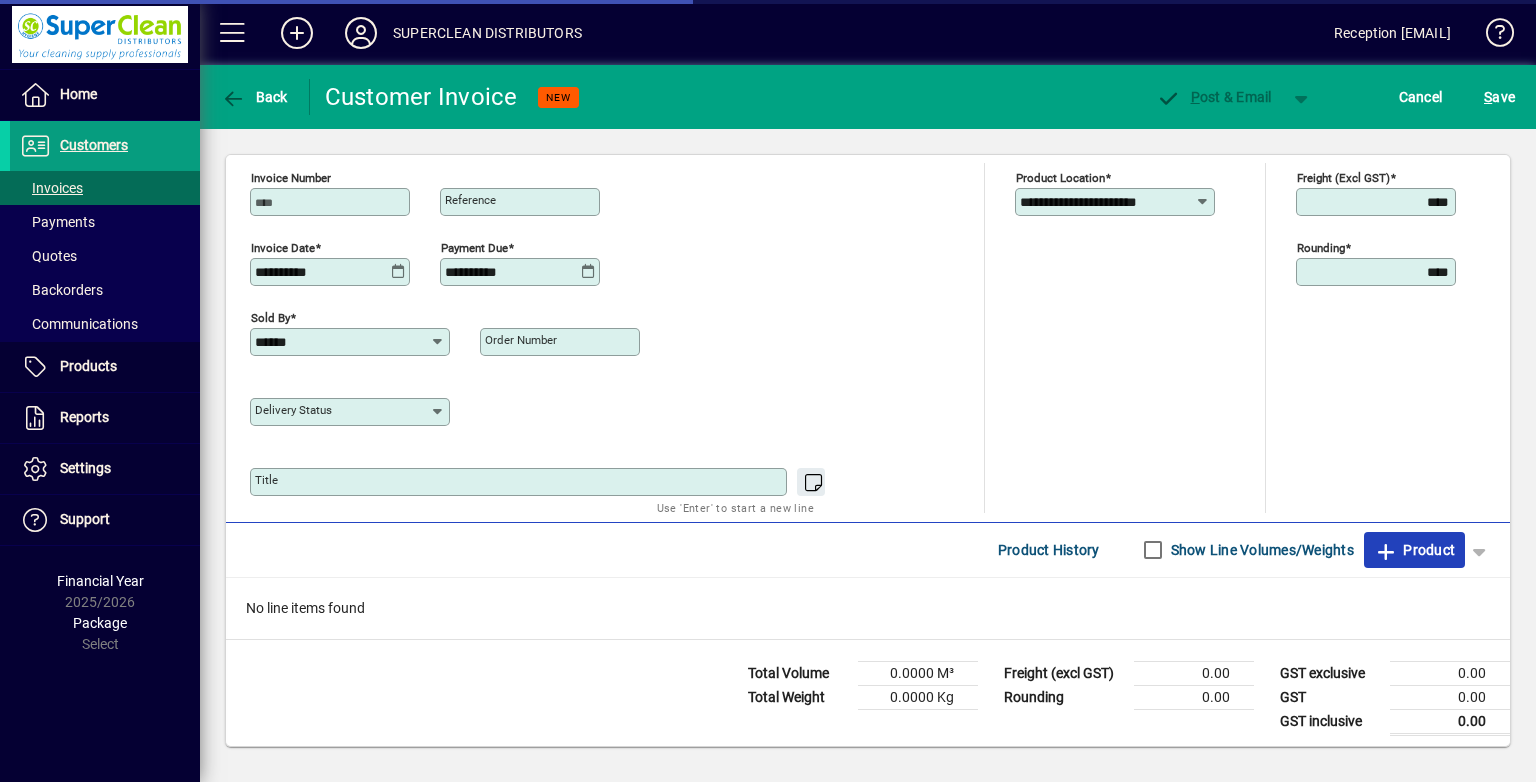 click 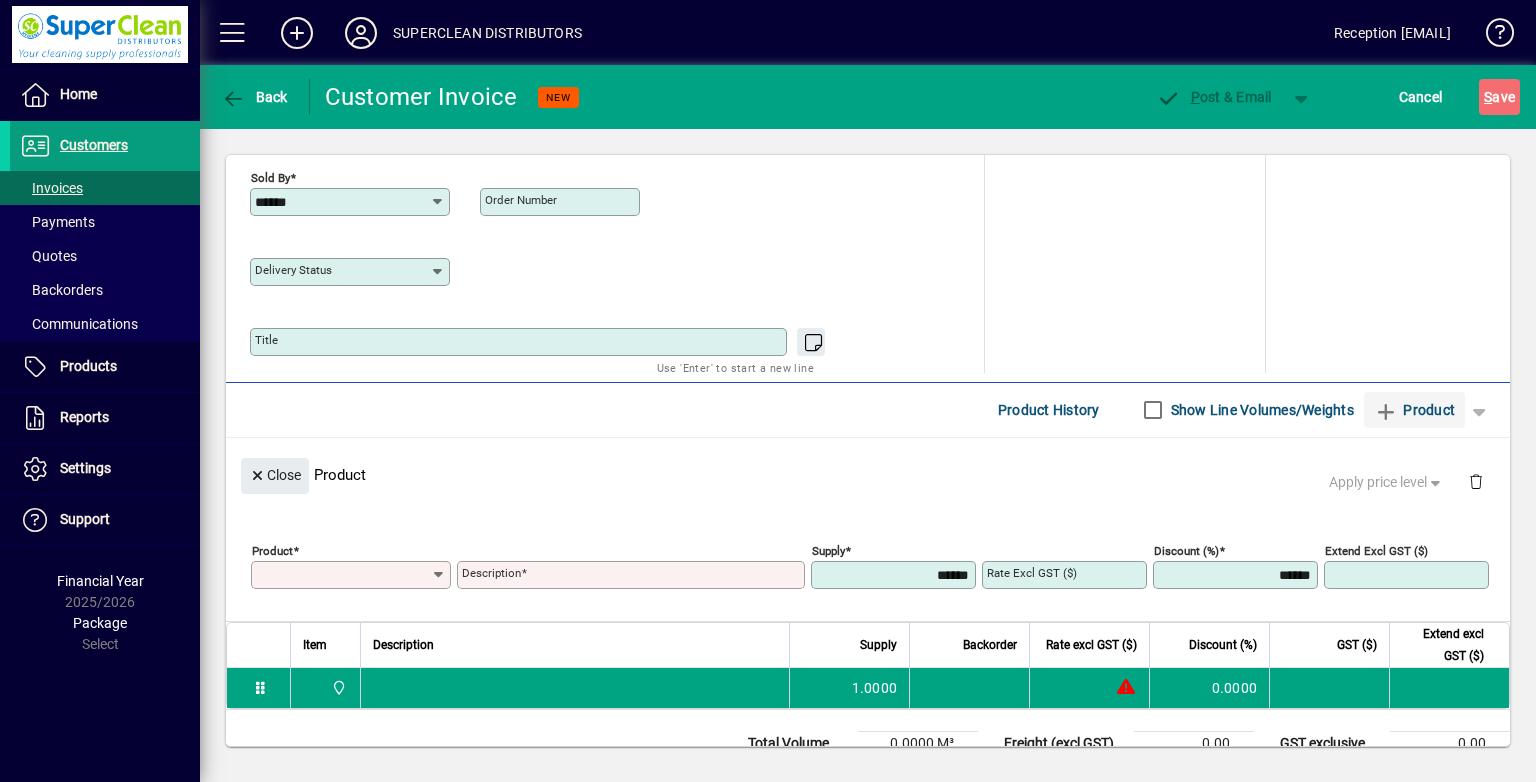 scroll, scrollTop: 44, scrollLeft: 0, axis: vertical 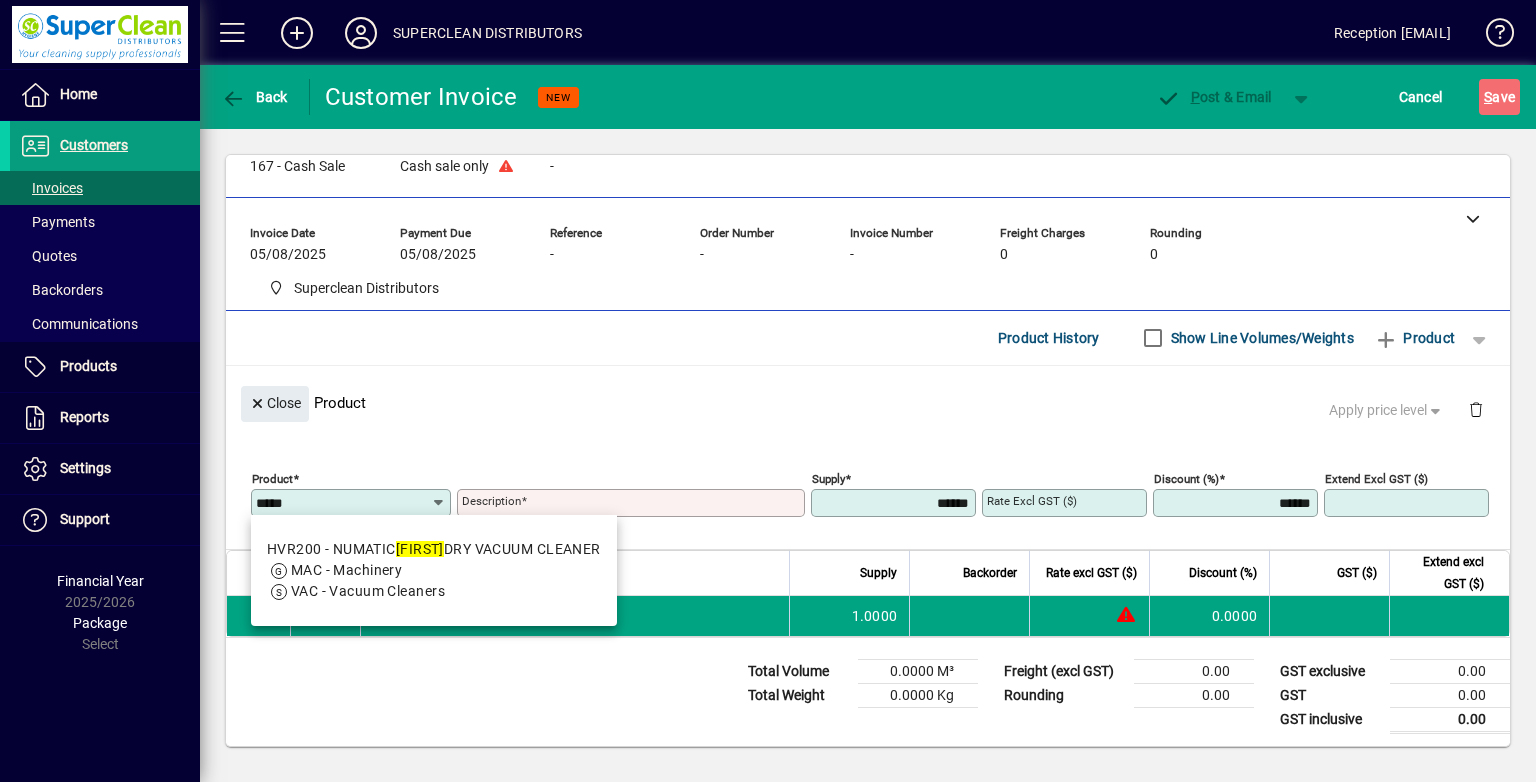 drag, startPoint x: 517, startPoint y: 566, endPoint x: 528, endPoint y: 564, distance: 11.18034 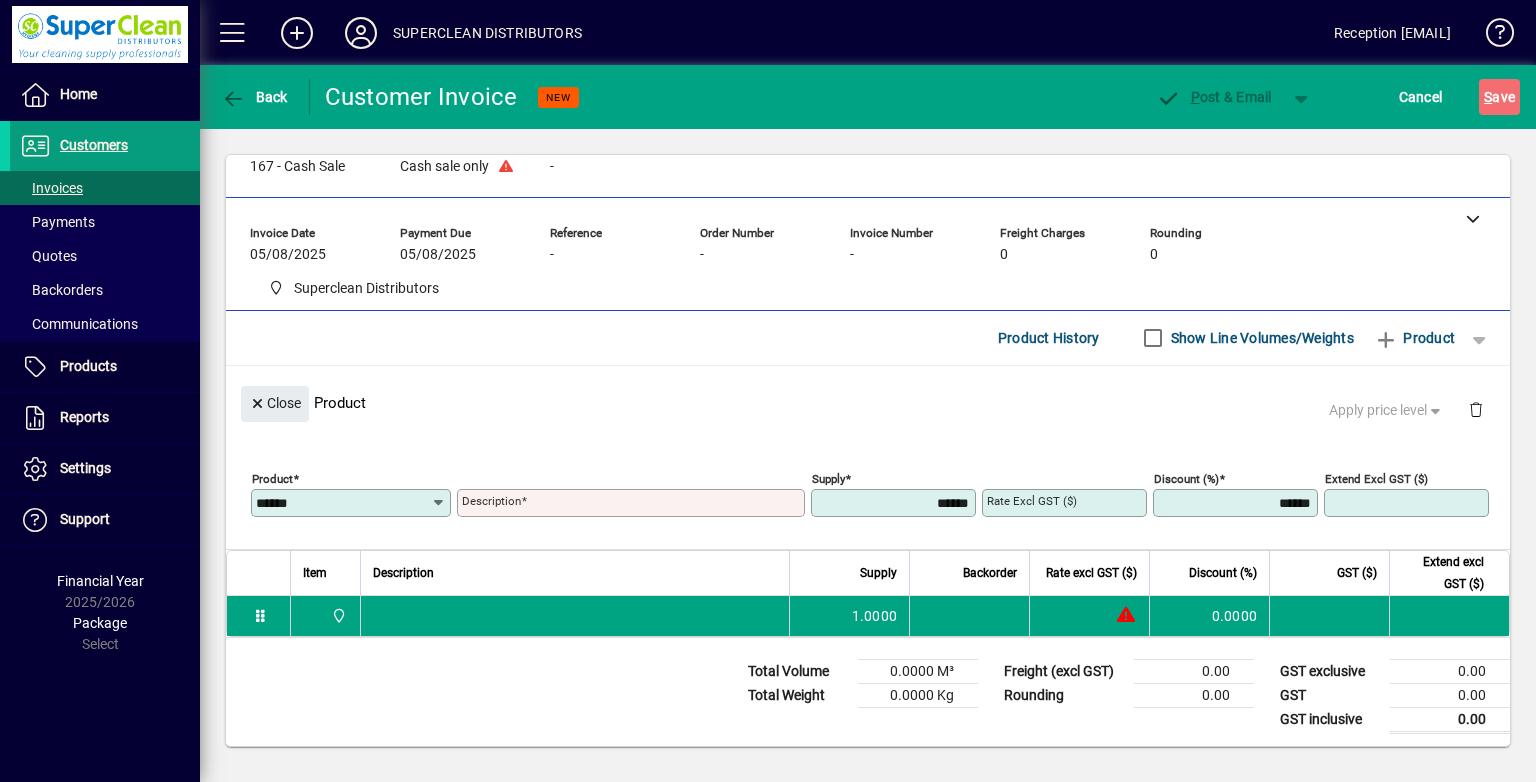 type on "**********" 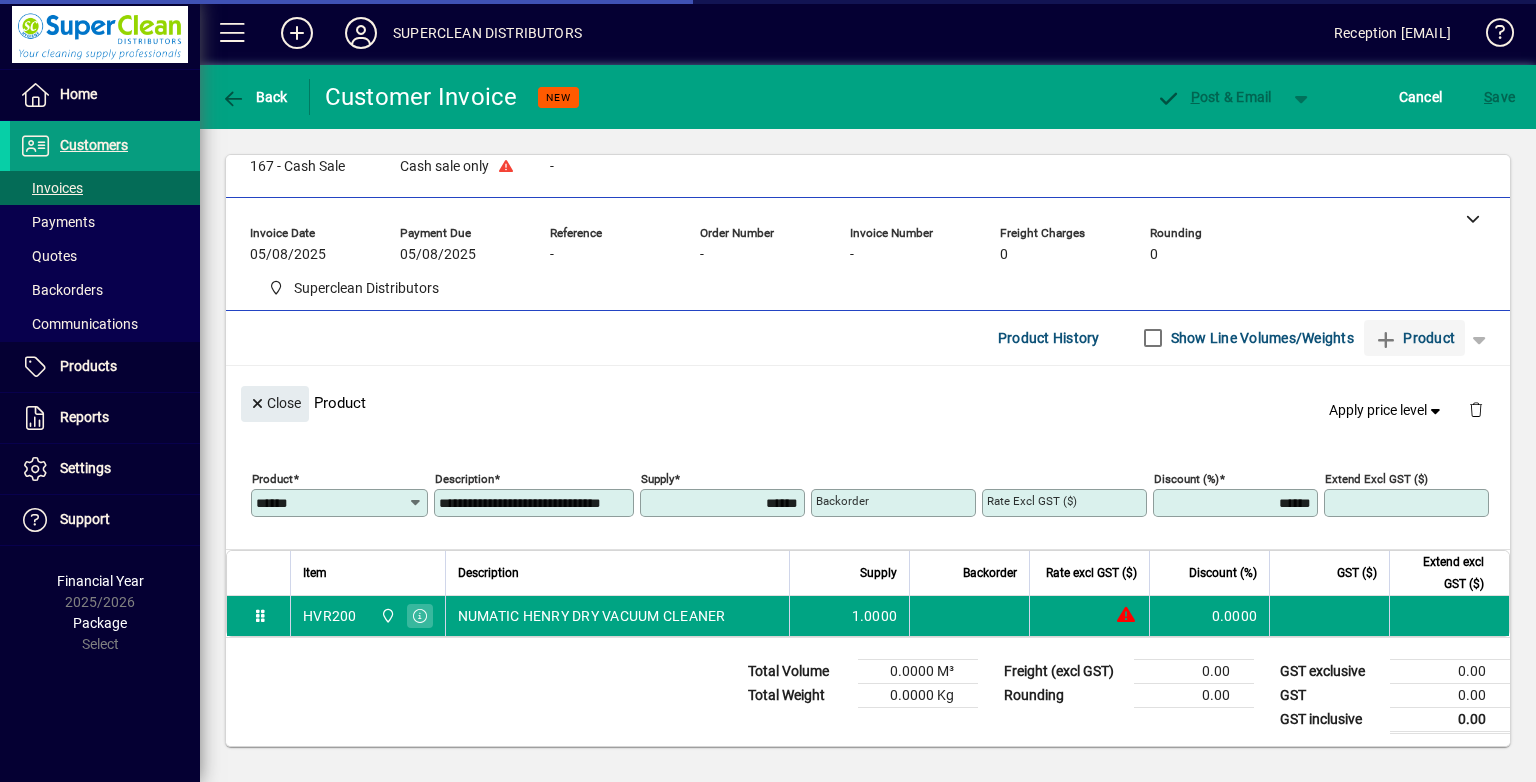 type on "********" 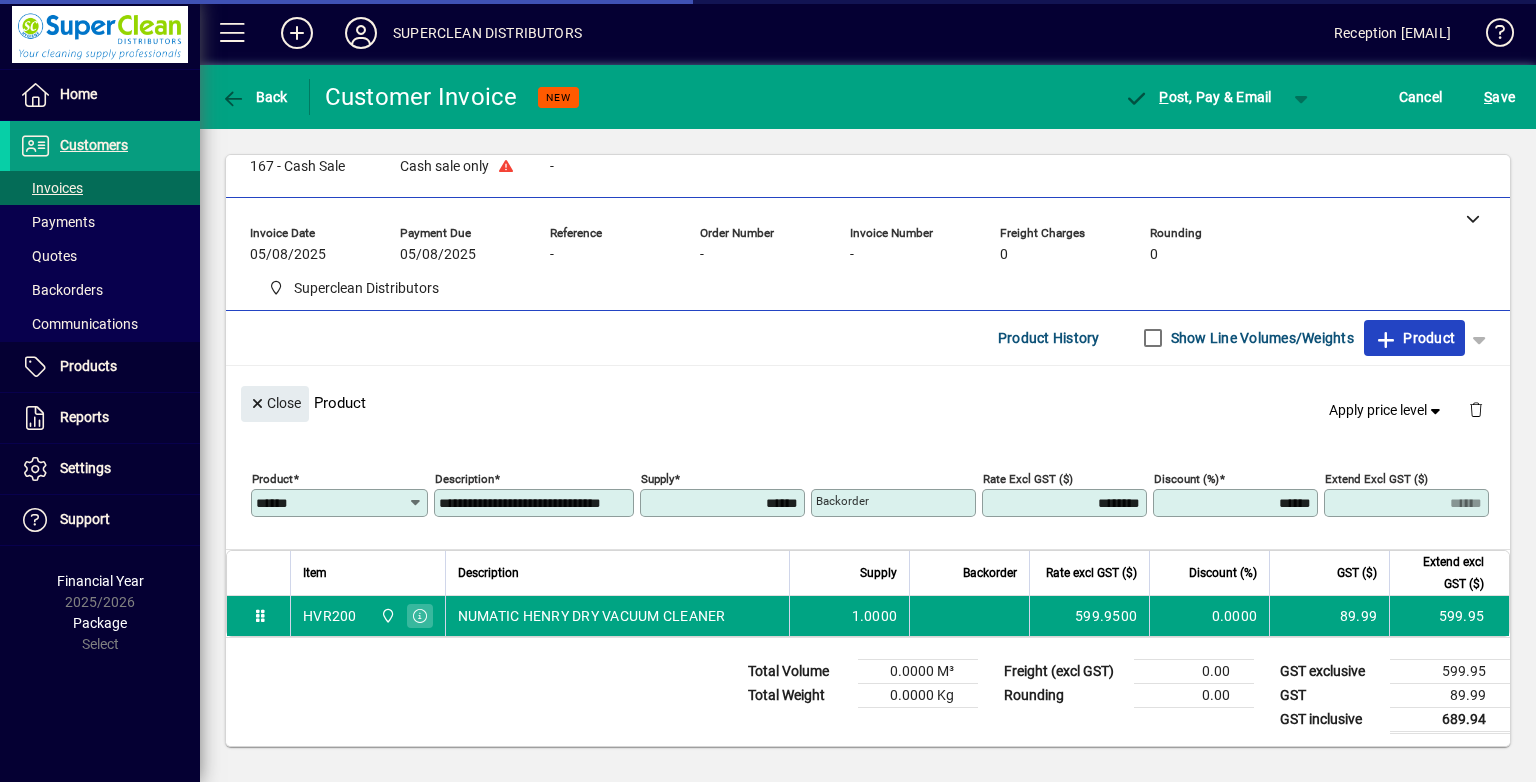 click on "Product" 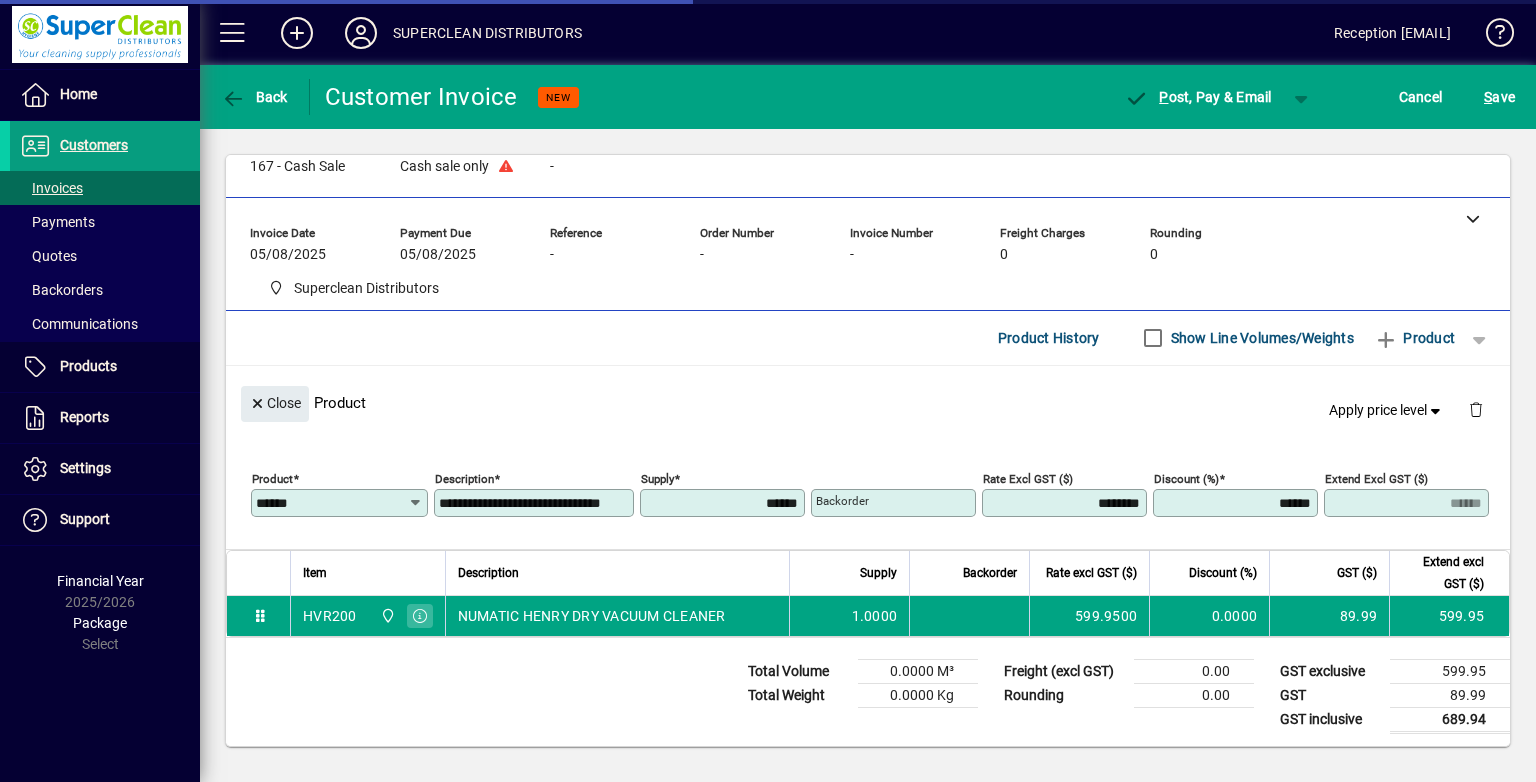type 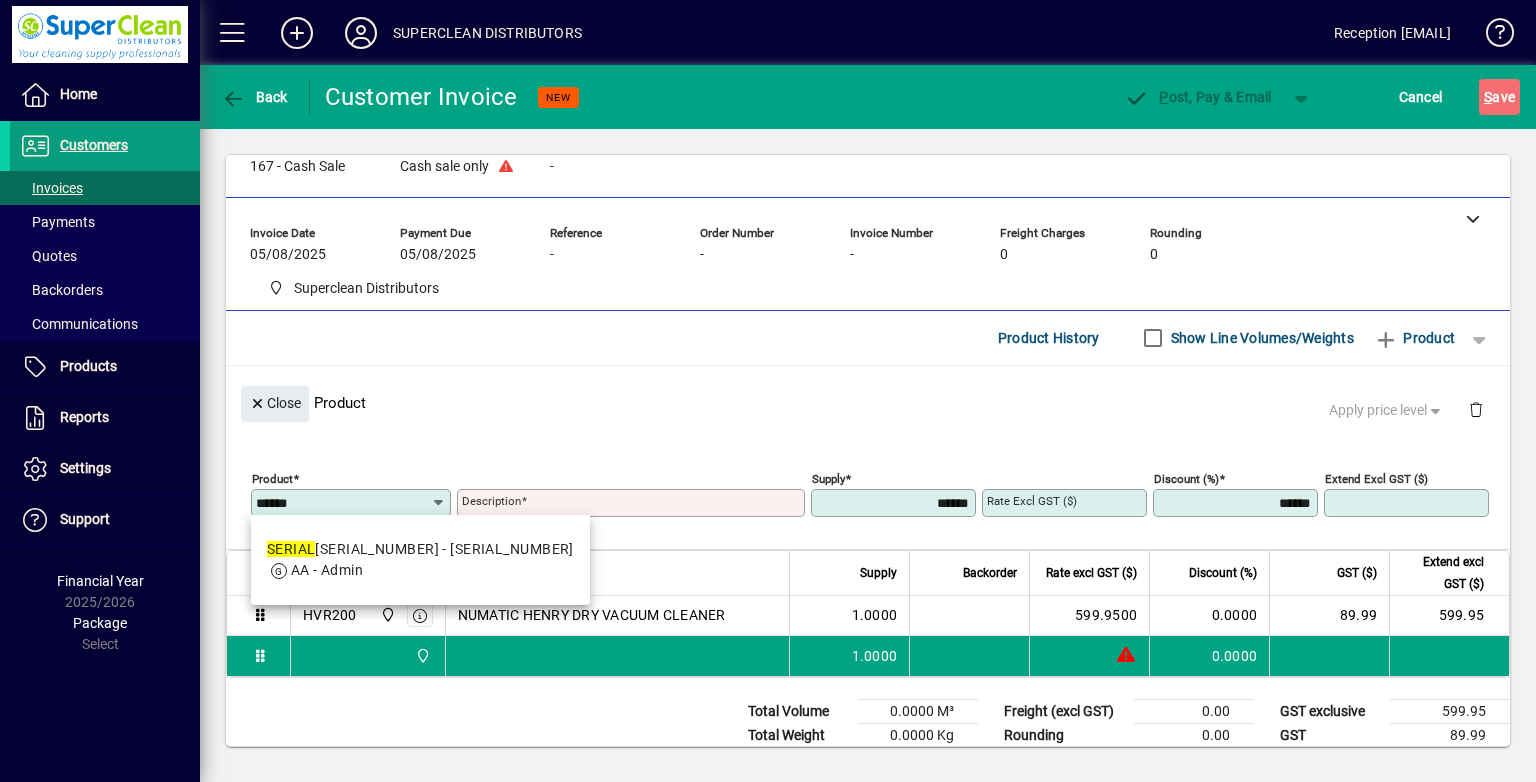 click on "[SERIAL_NUMBER] - [SERIAL_NUMBER] - [NAME]" at bounding box center [420, 560] 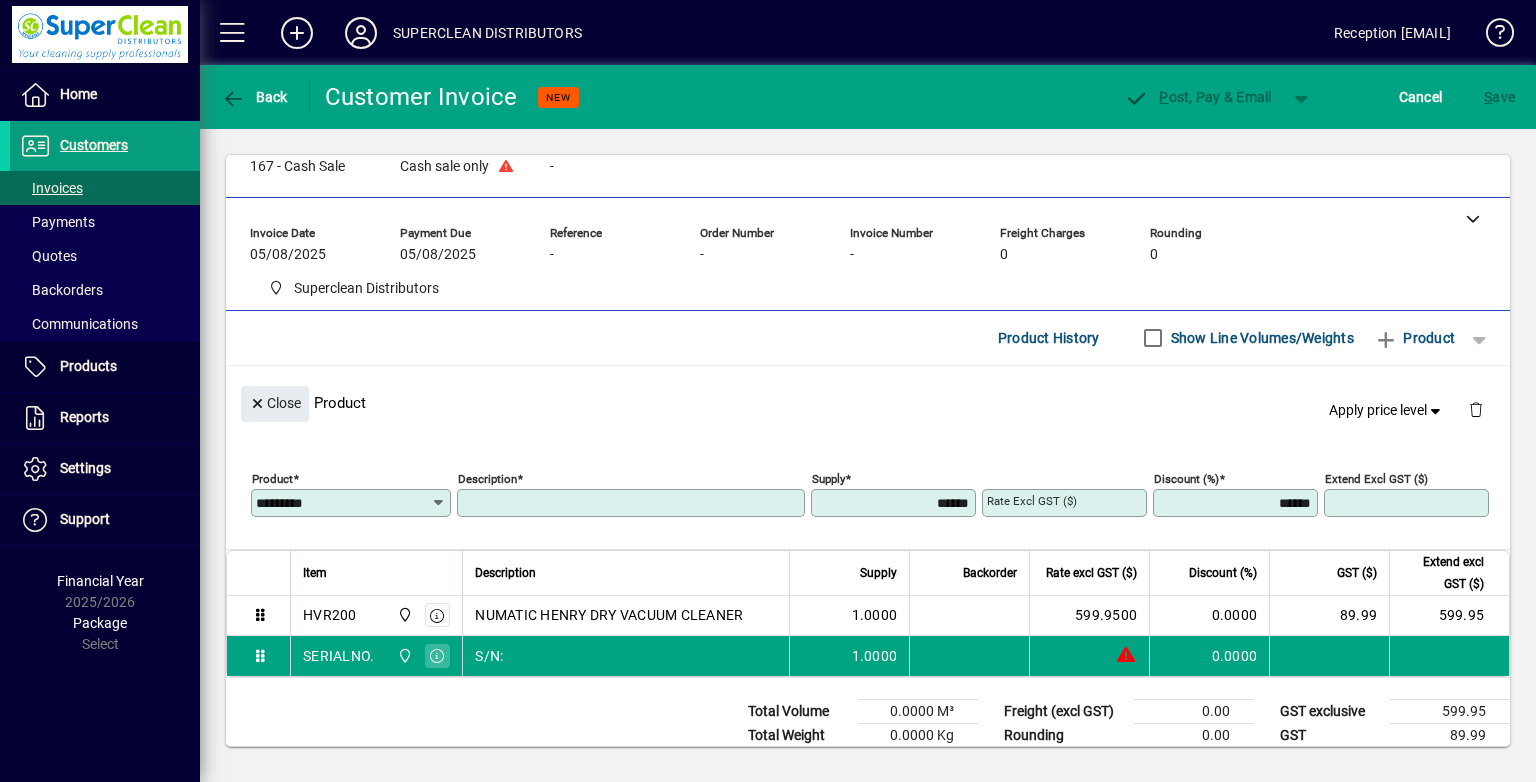 type on "****" 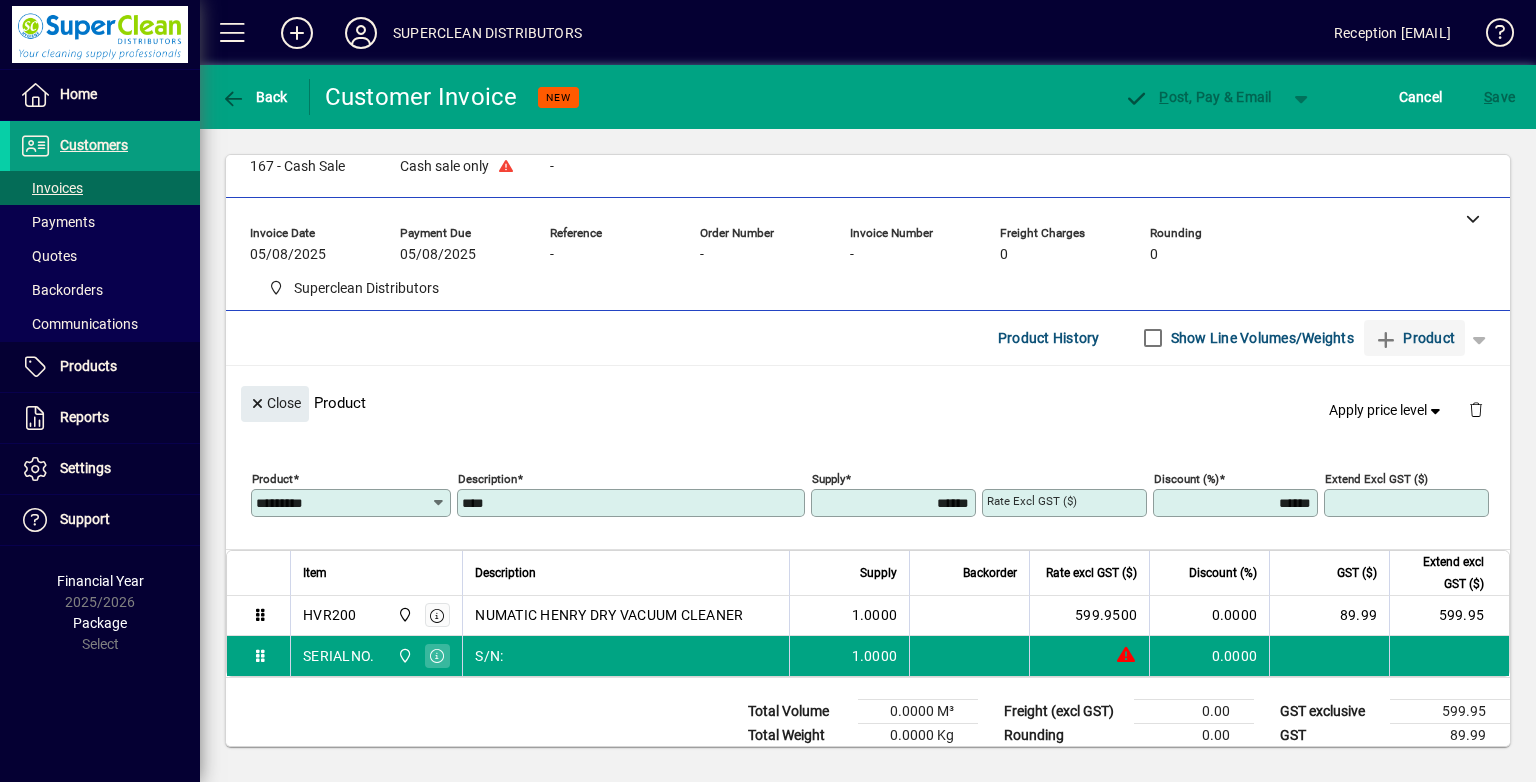 type on "******" 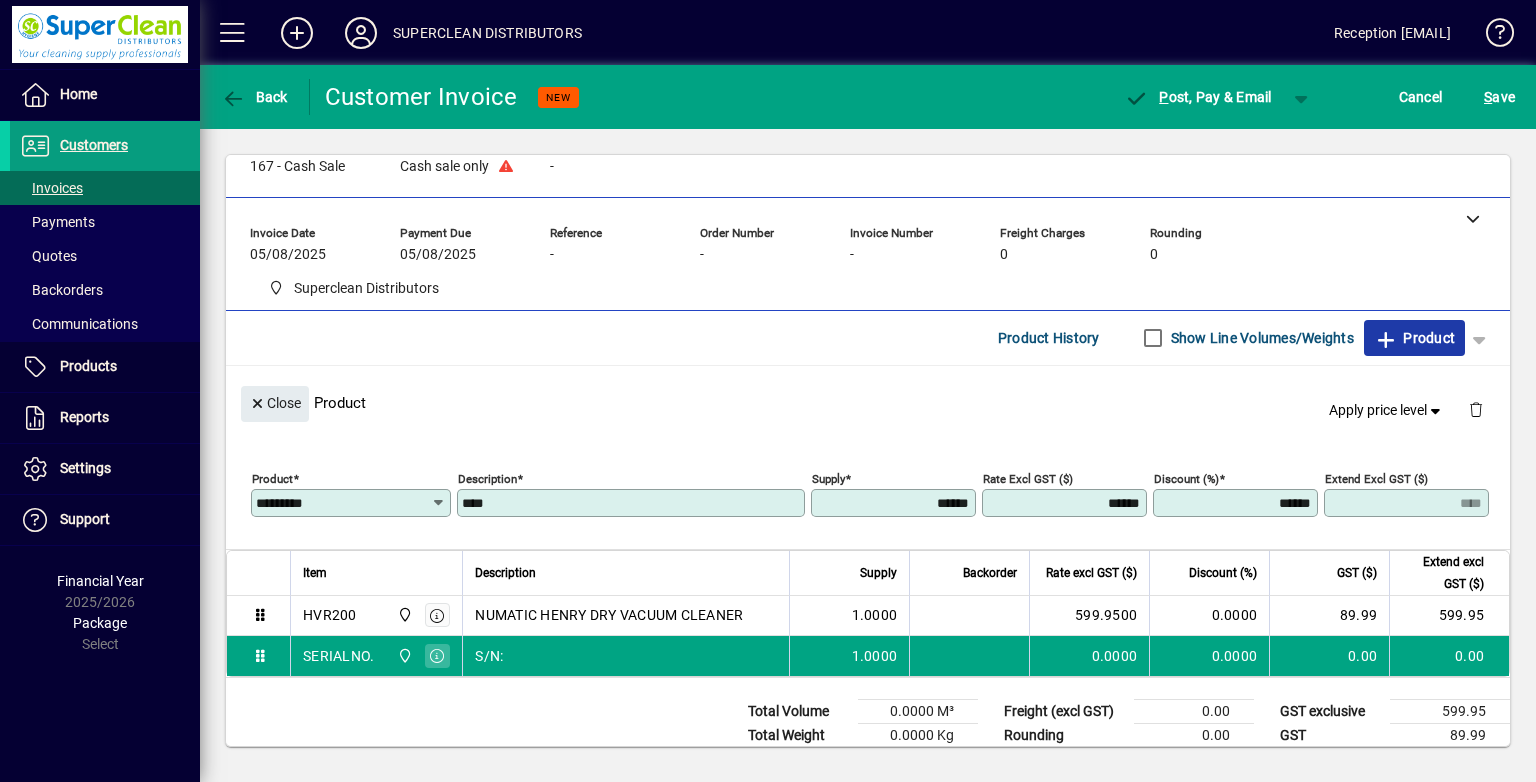 click on "Product" 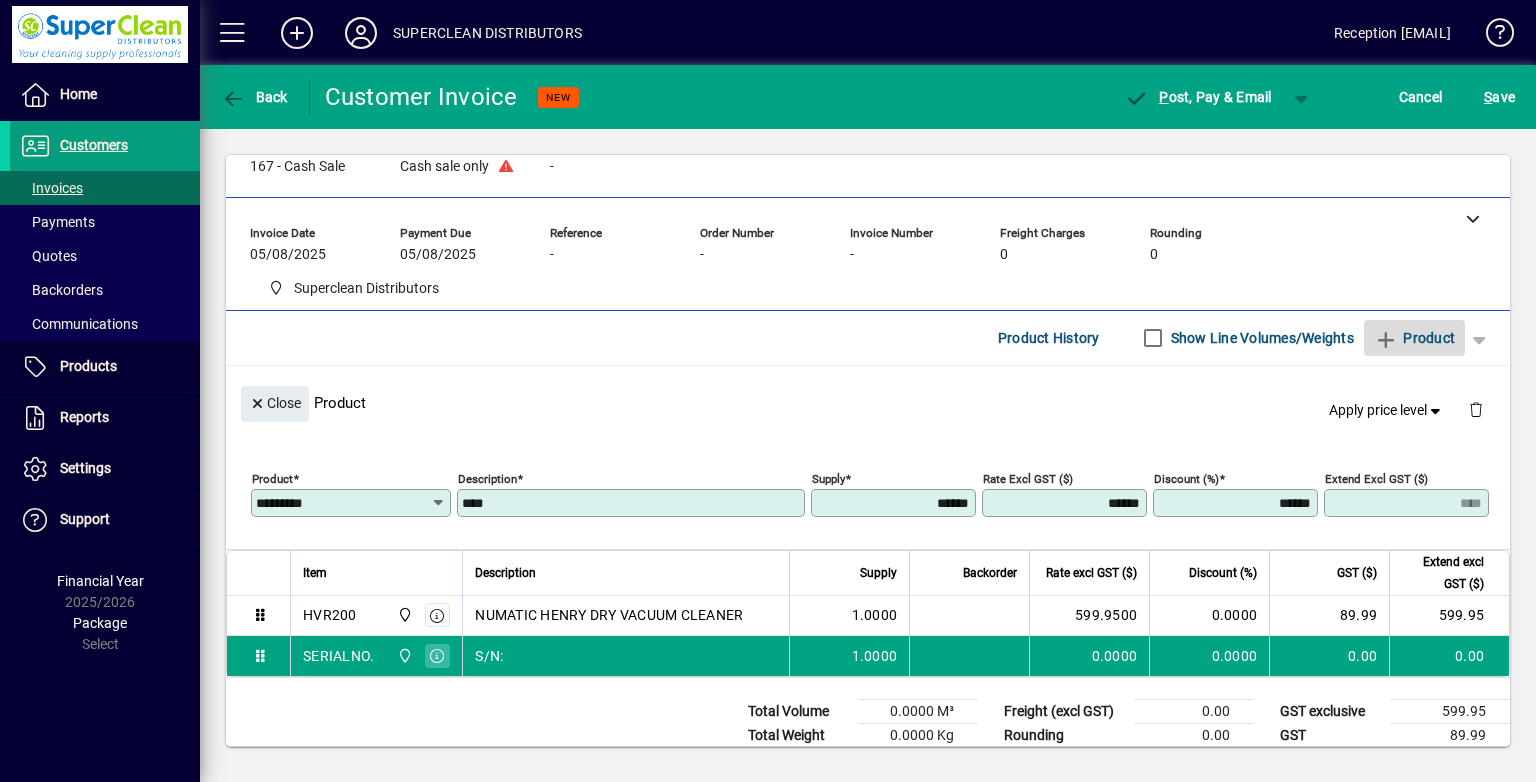 type 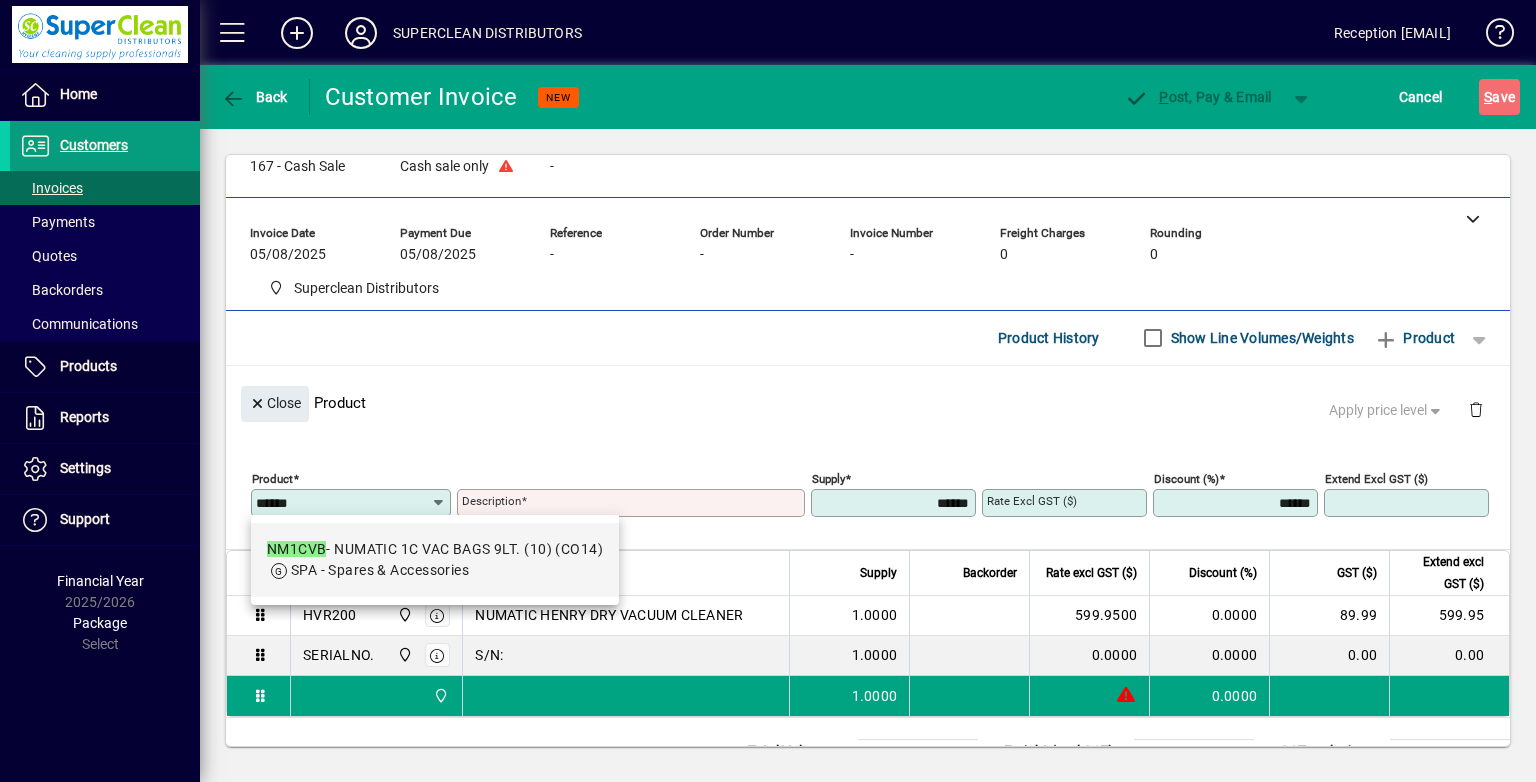 click on "SPA - Spares & Accessories" at bounding box center (435, 570) 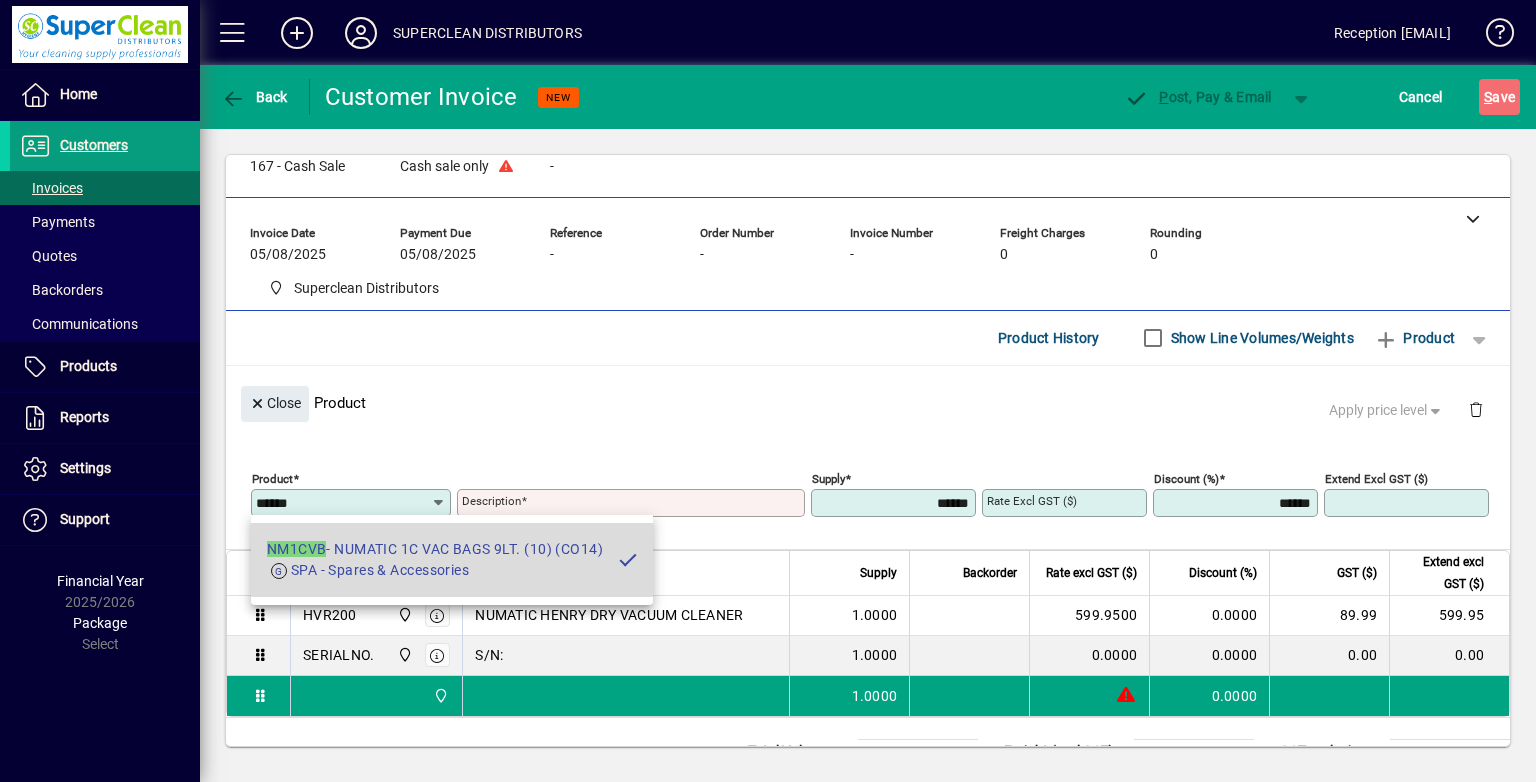 type on "**********" 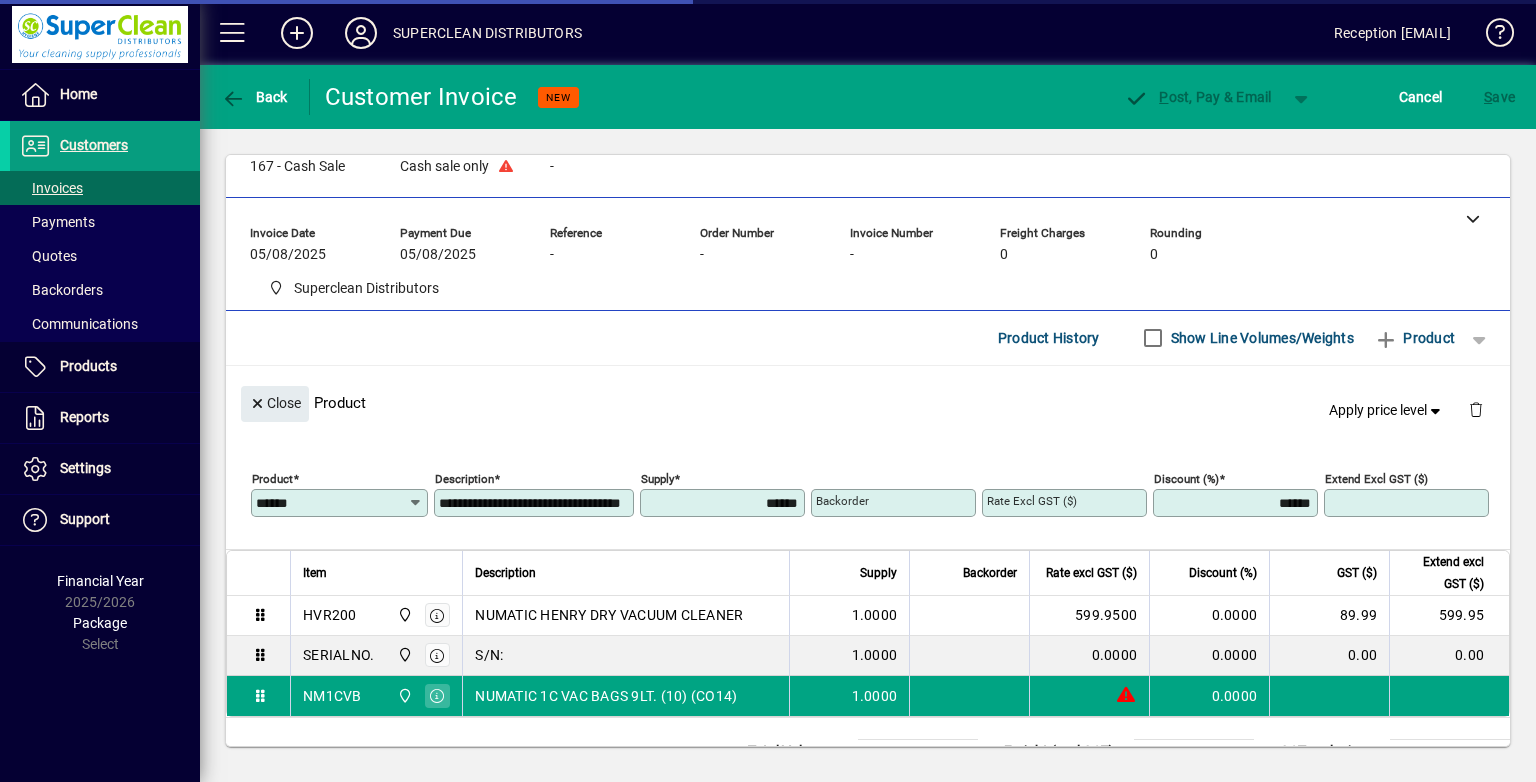 type on "*******" 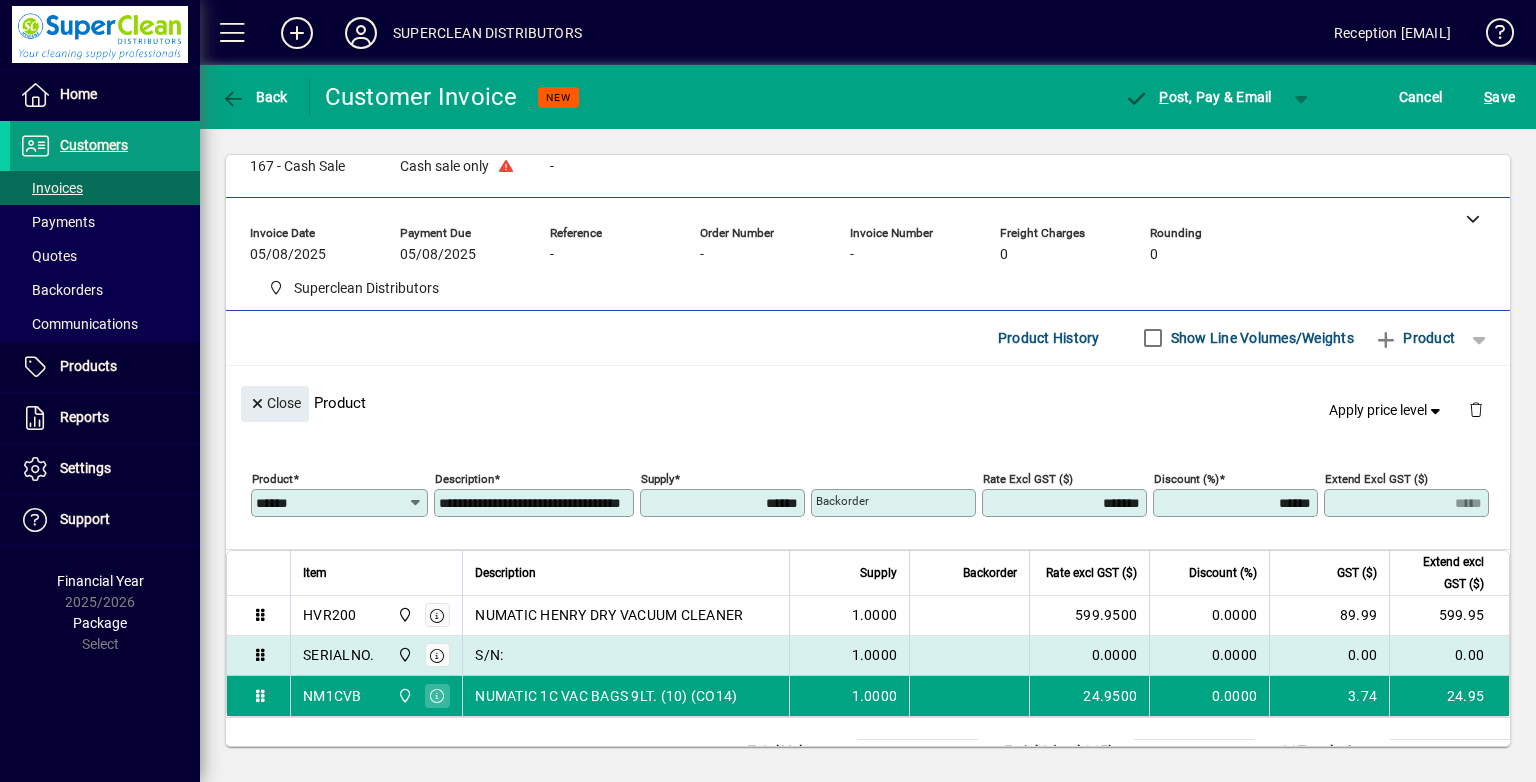 click on "S/N:" at bounding box center [626, 655] 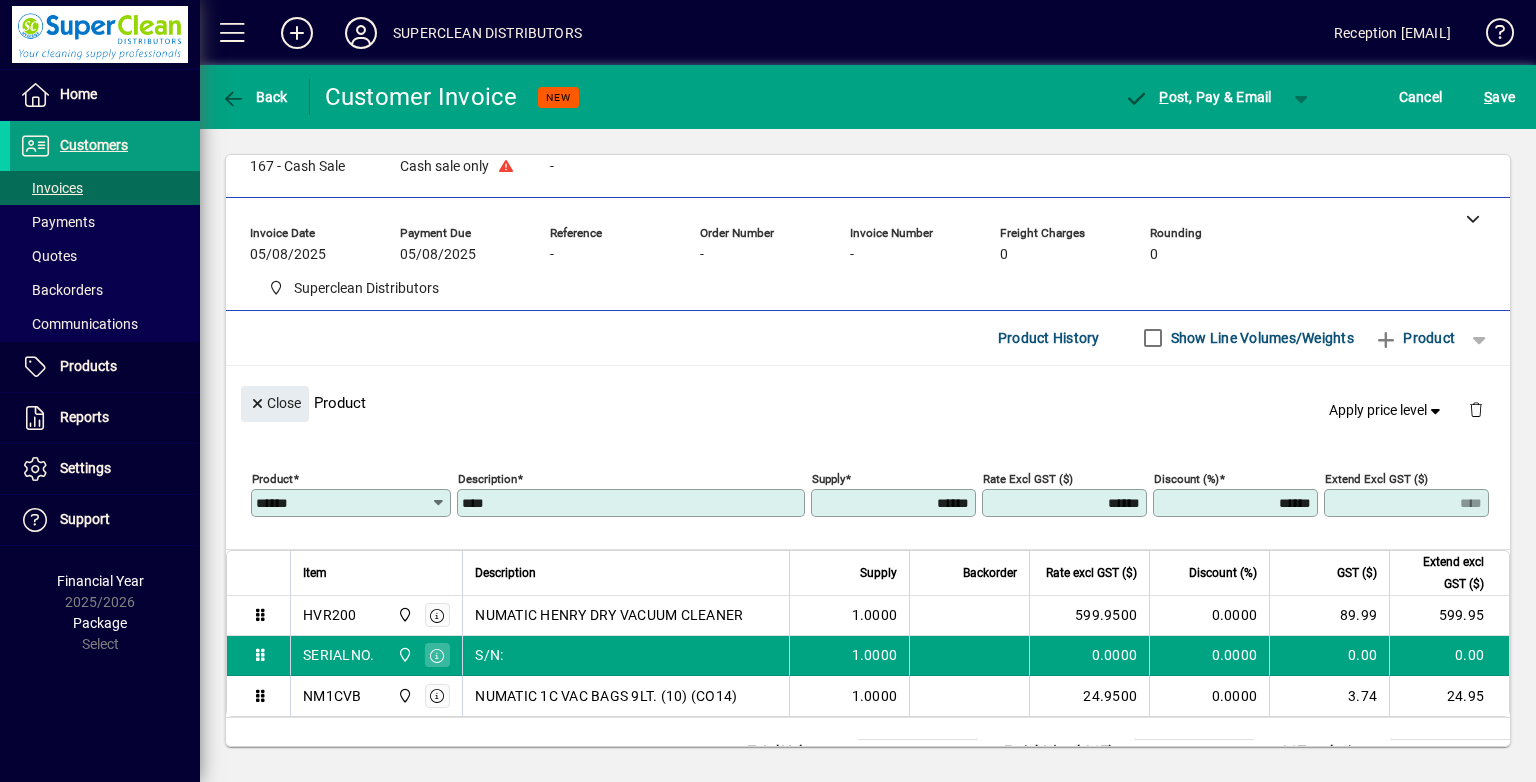 type on "*********" 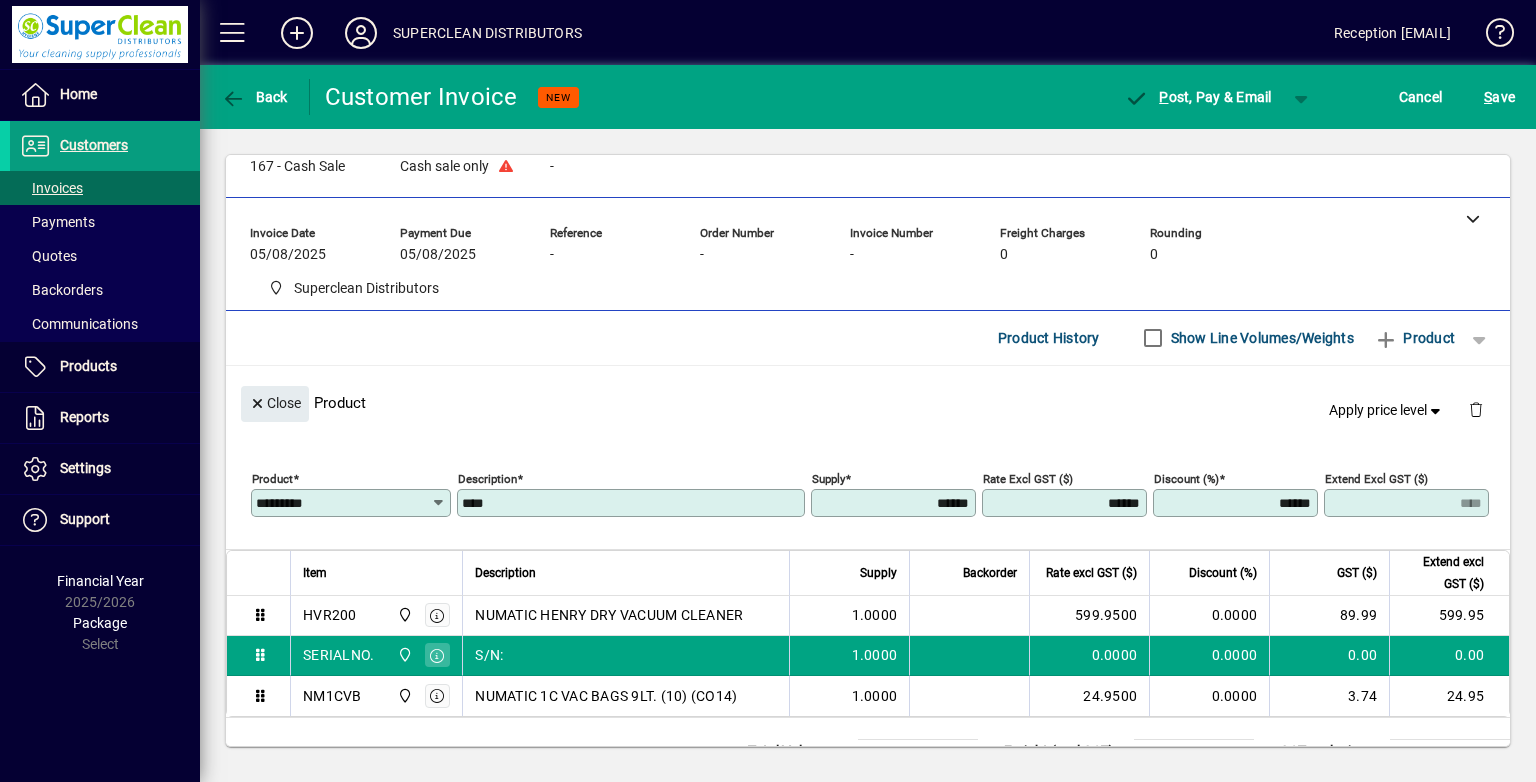 click on "****" at bounding box center (633, 503) 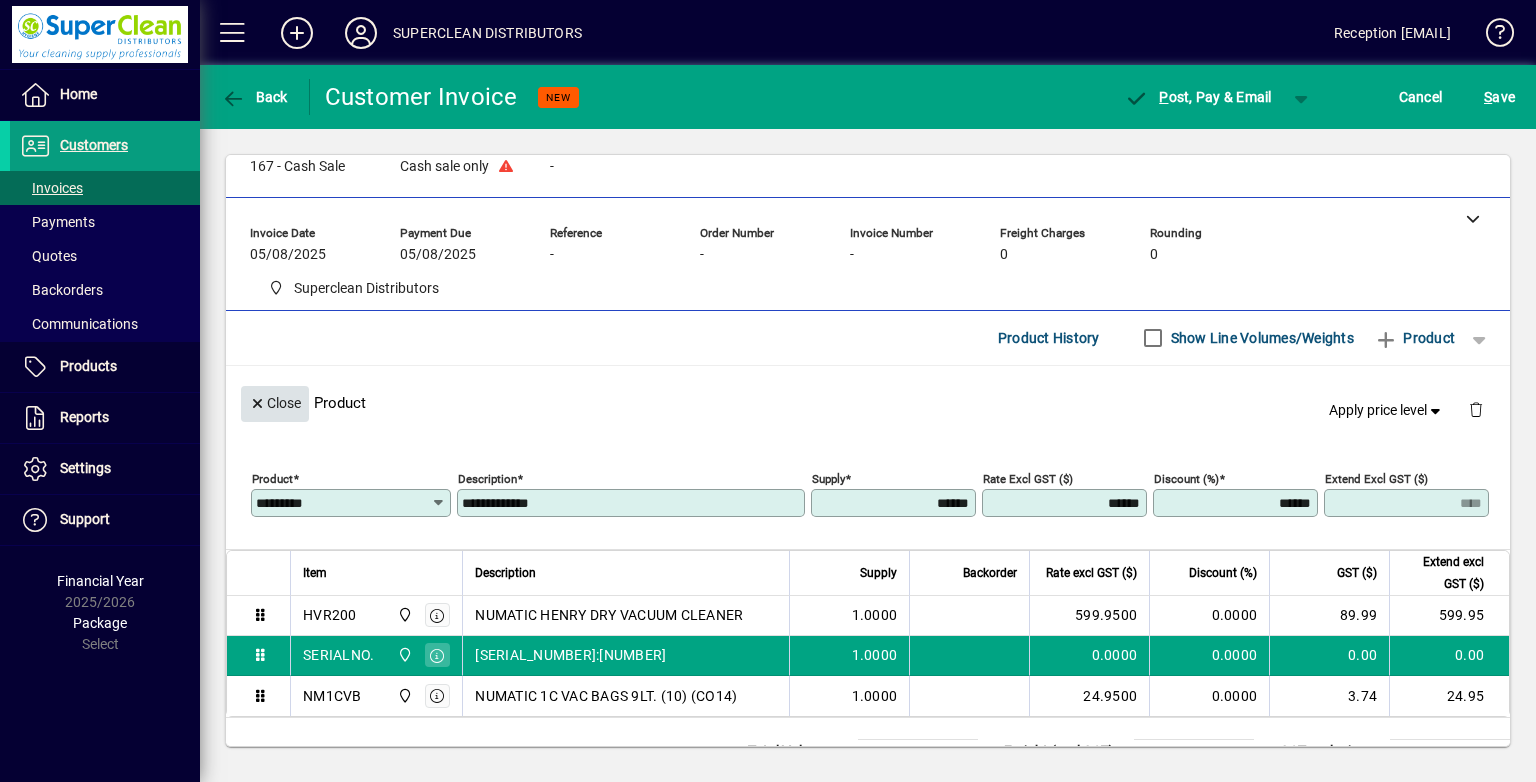 type on "**********" 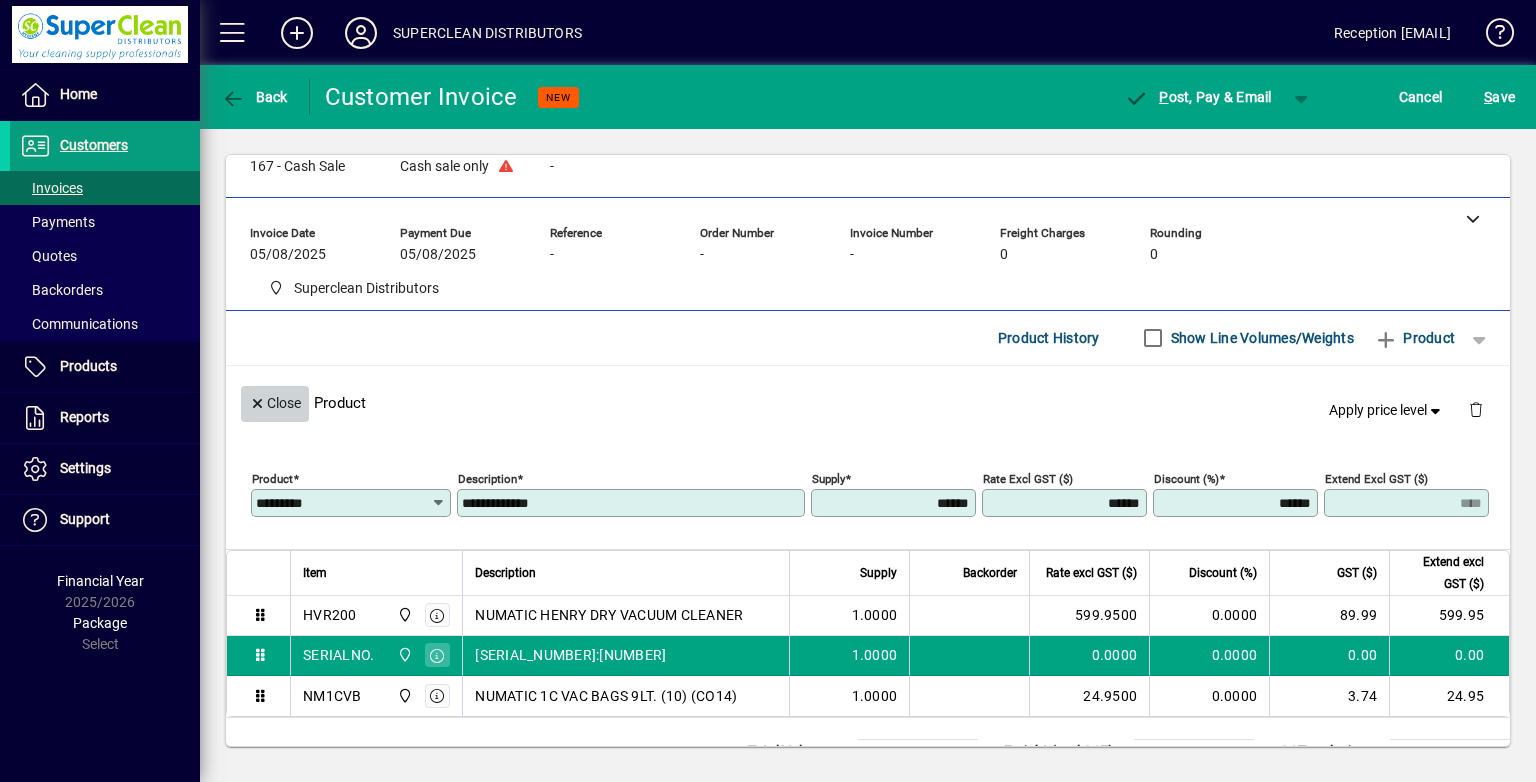 drag, startPoint x: 299, startPoint y: 386, endPoint x: 328, endPoint y: 375, distance: 31.016125 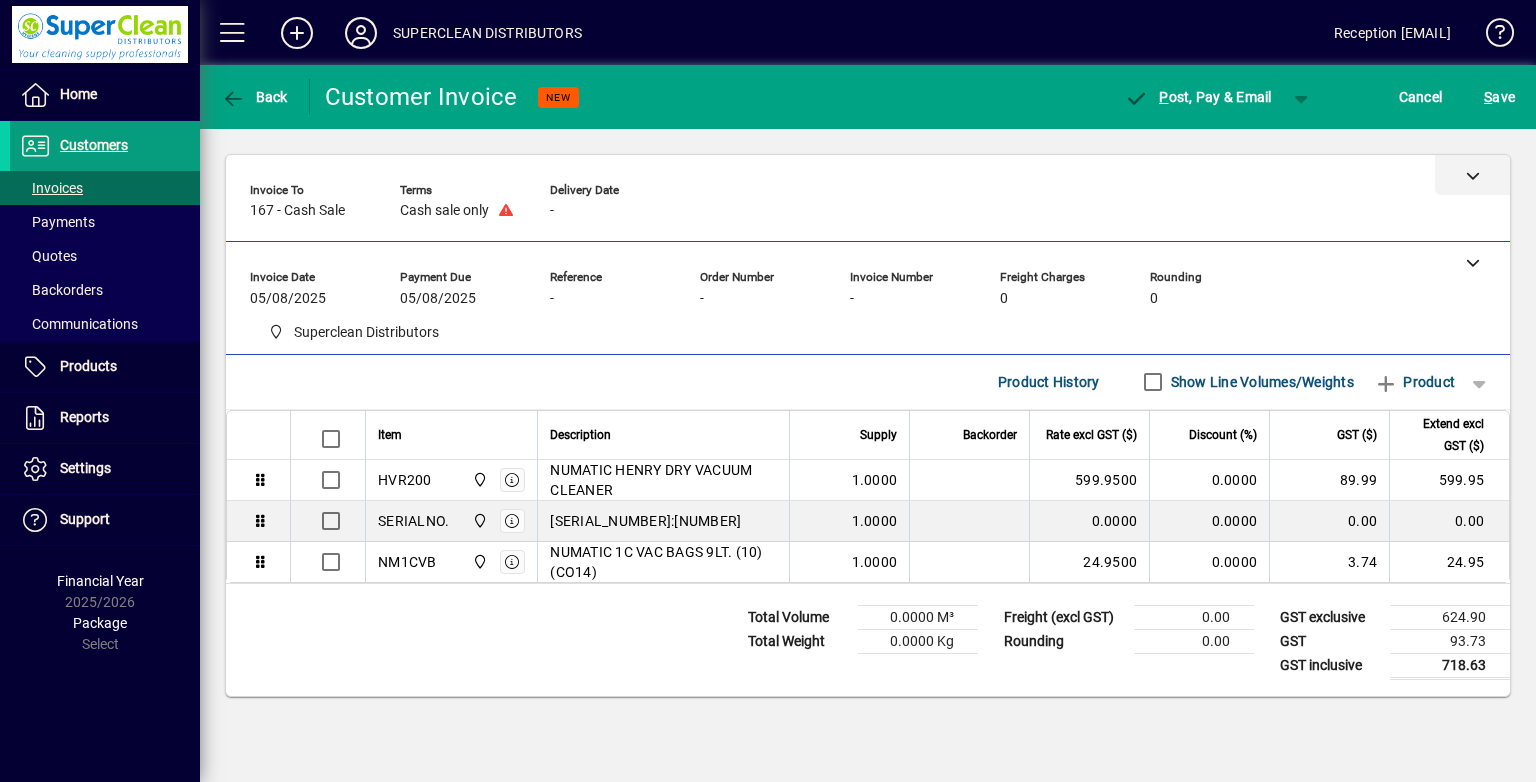 click 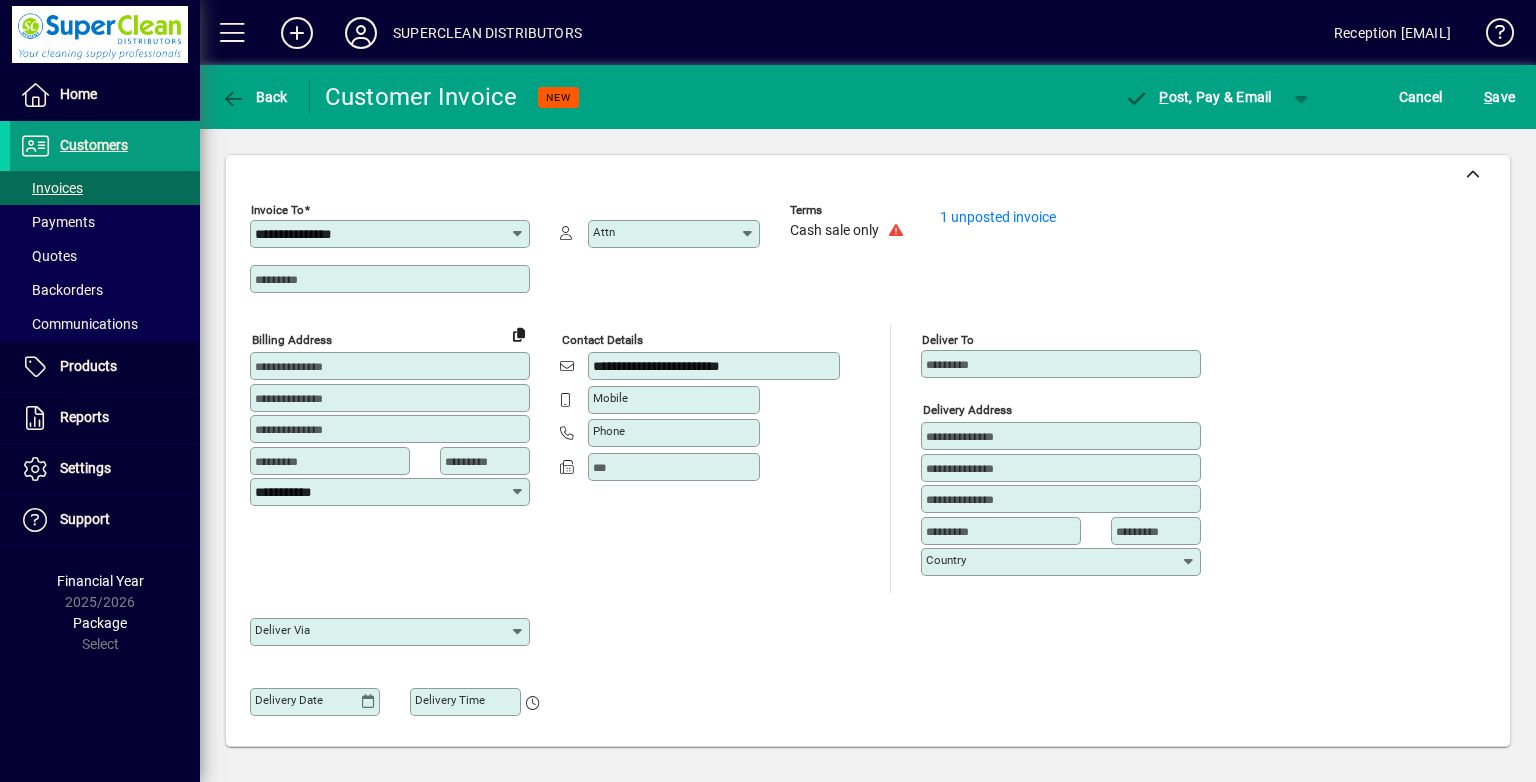 click at bounding box center [392, 279] 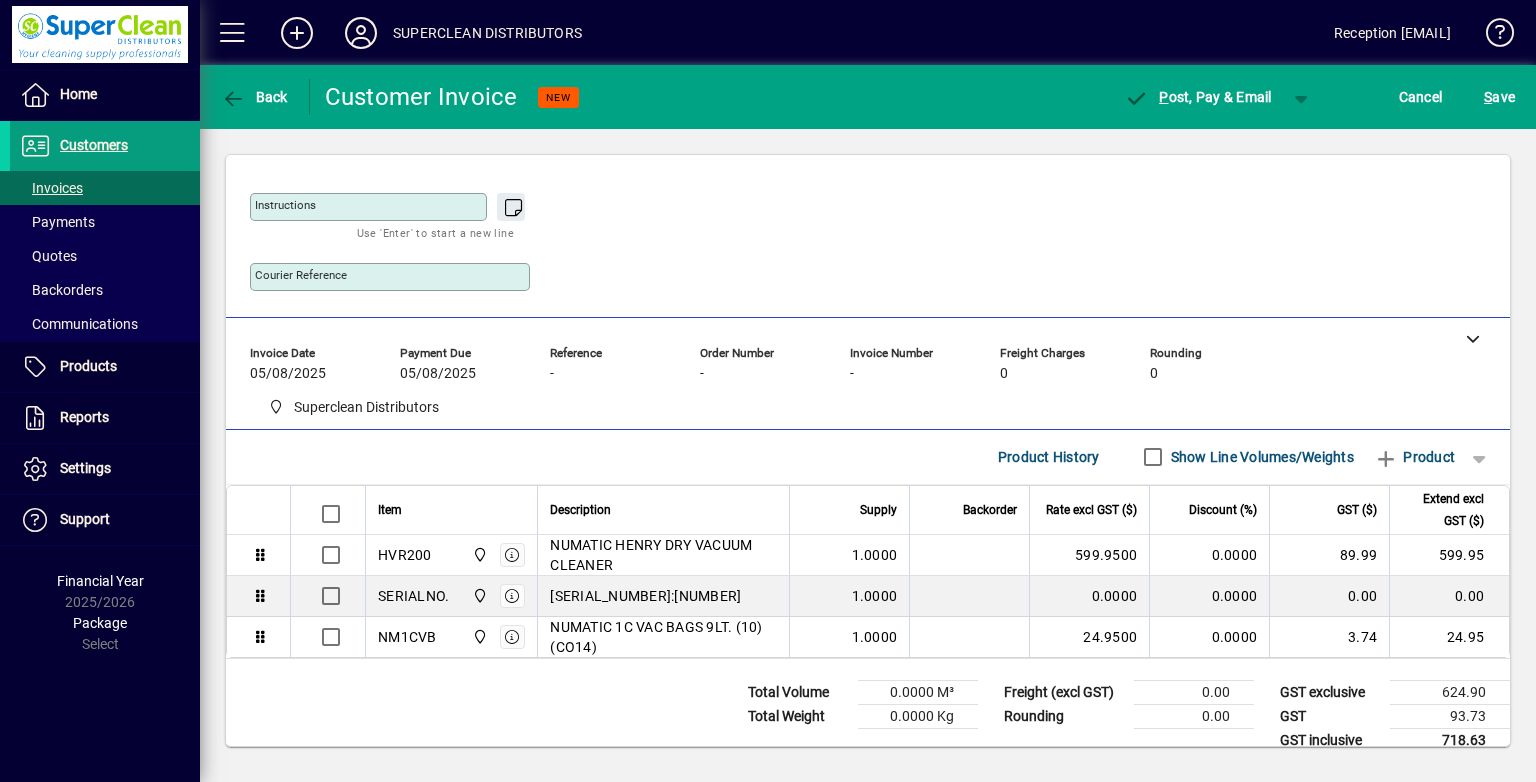 scroll, scrollTop: 584, scrollLeft: 0, axis: vertical 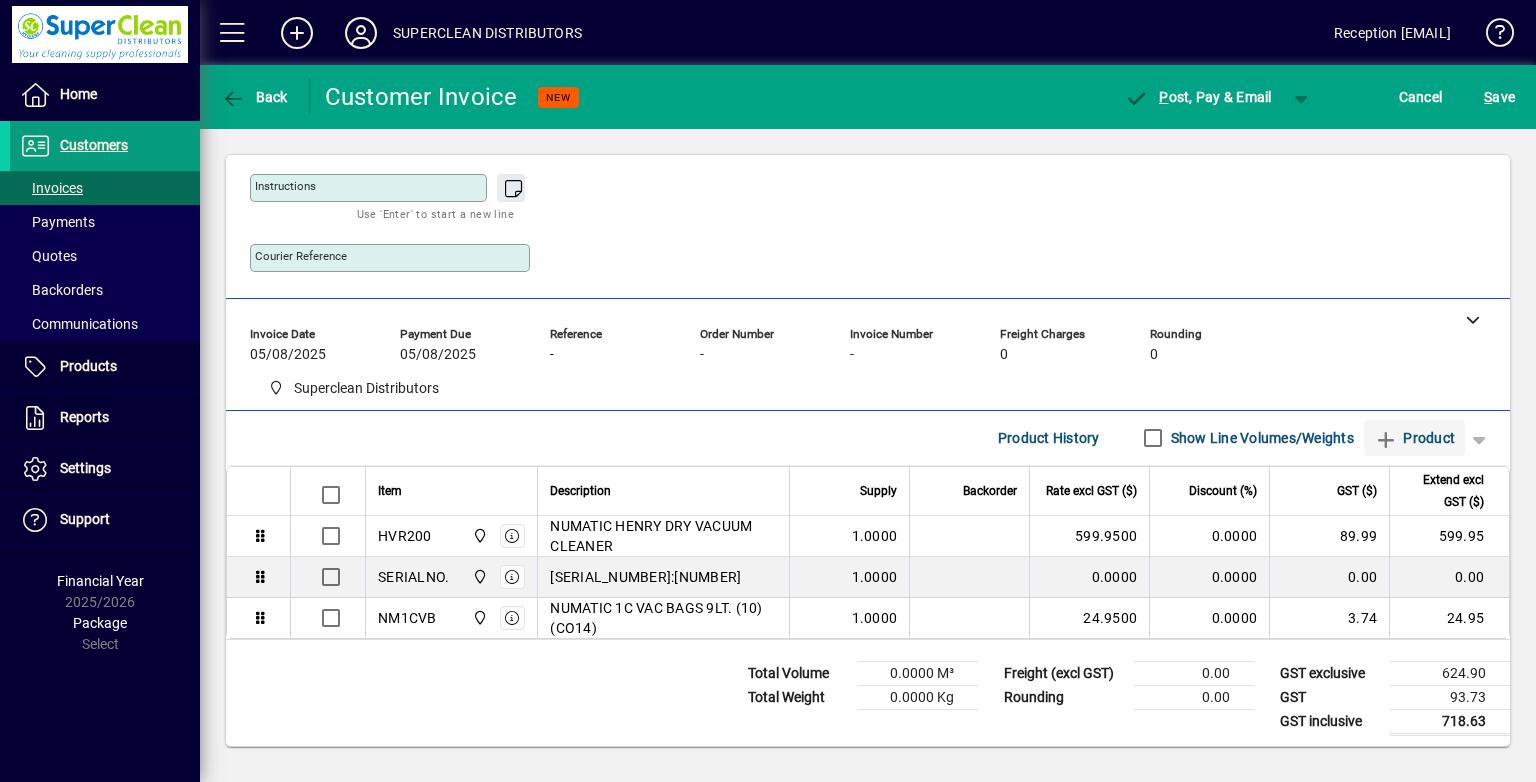 type on "**********" 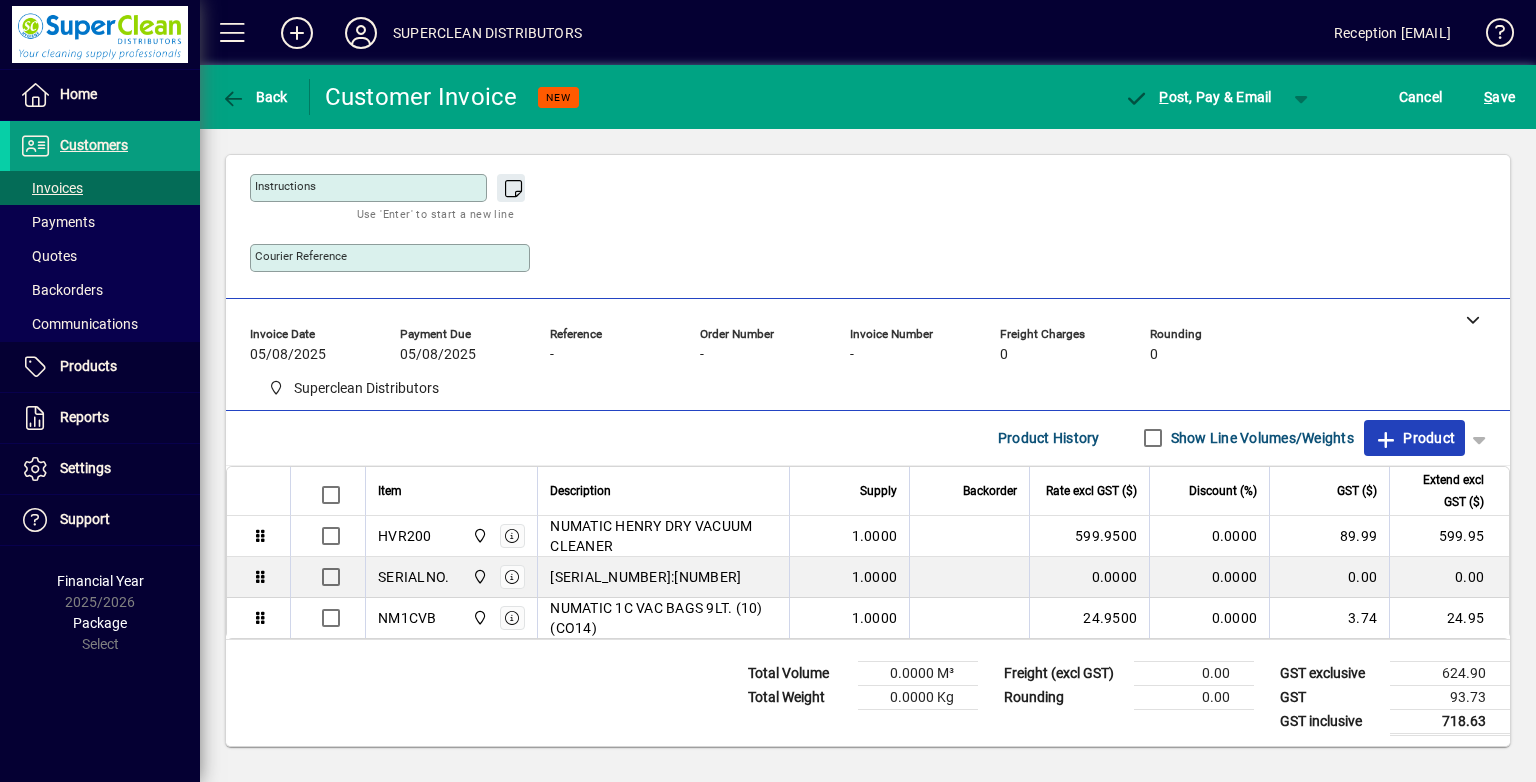 click 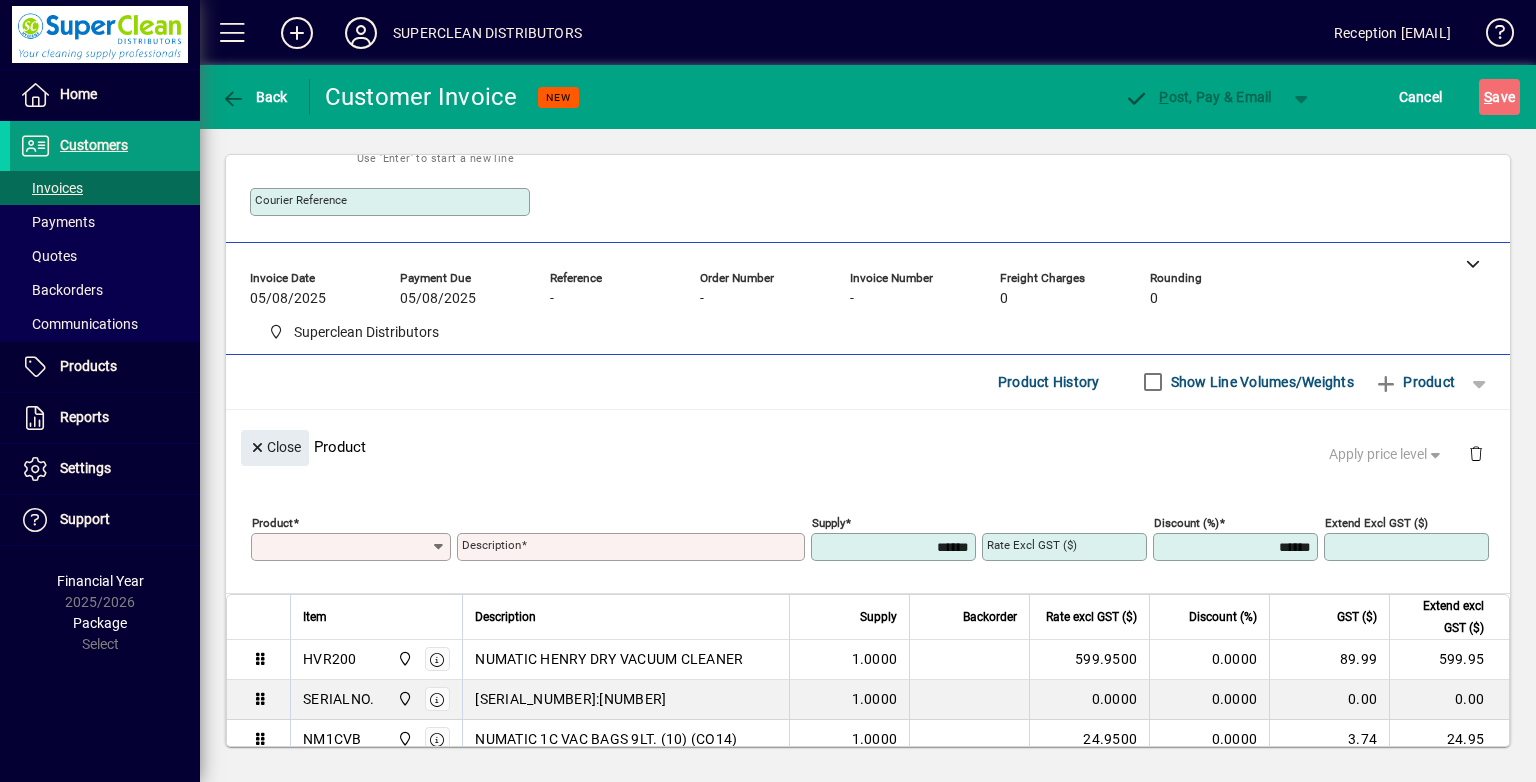 scroll, scrollTop: 164, scrollLeft: 0, axis: vertical 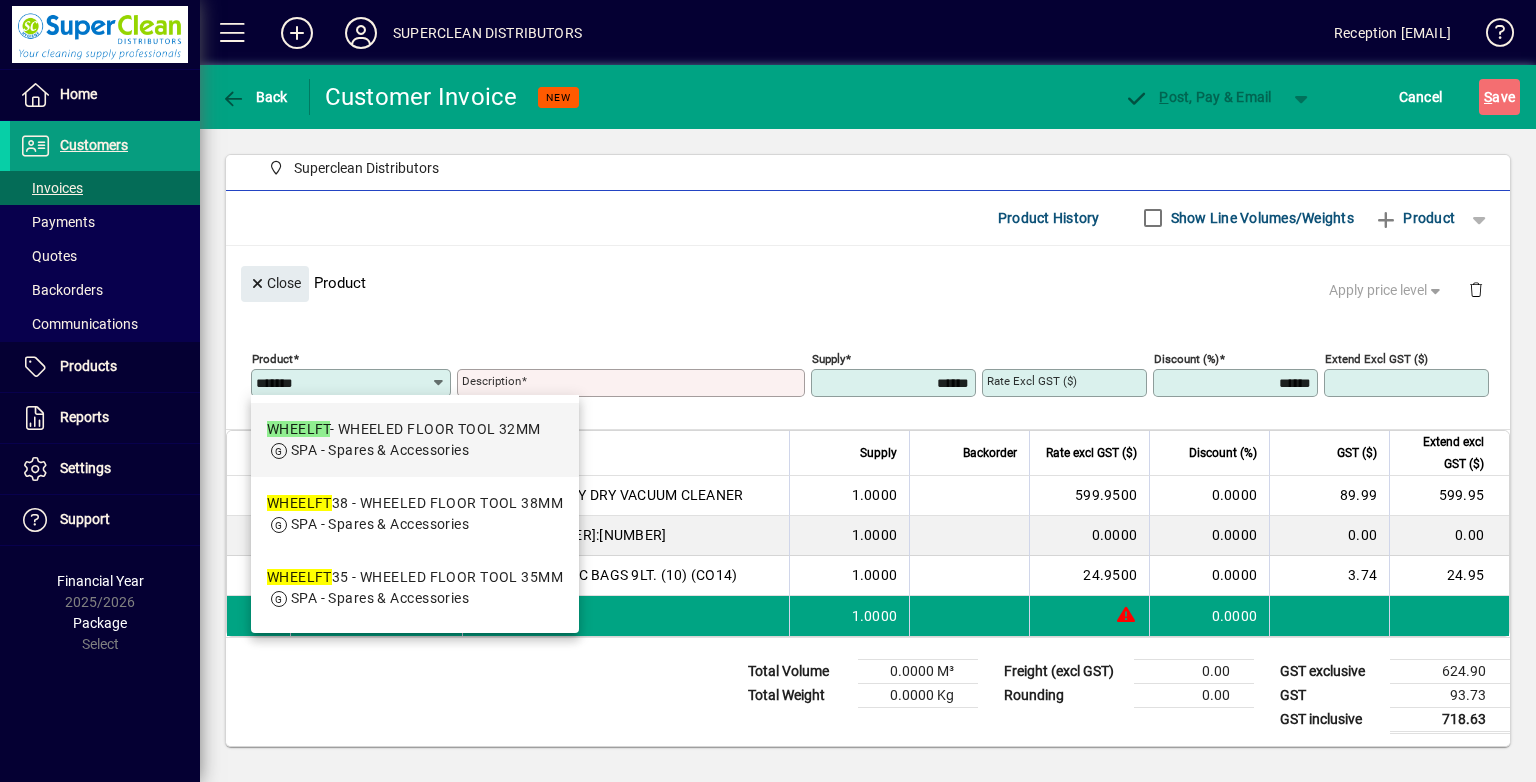 click on "WHEELFT  - WHEELED FLOOR TOOL 32MM" at bounding box center [404, 429] 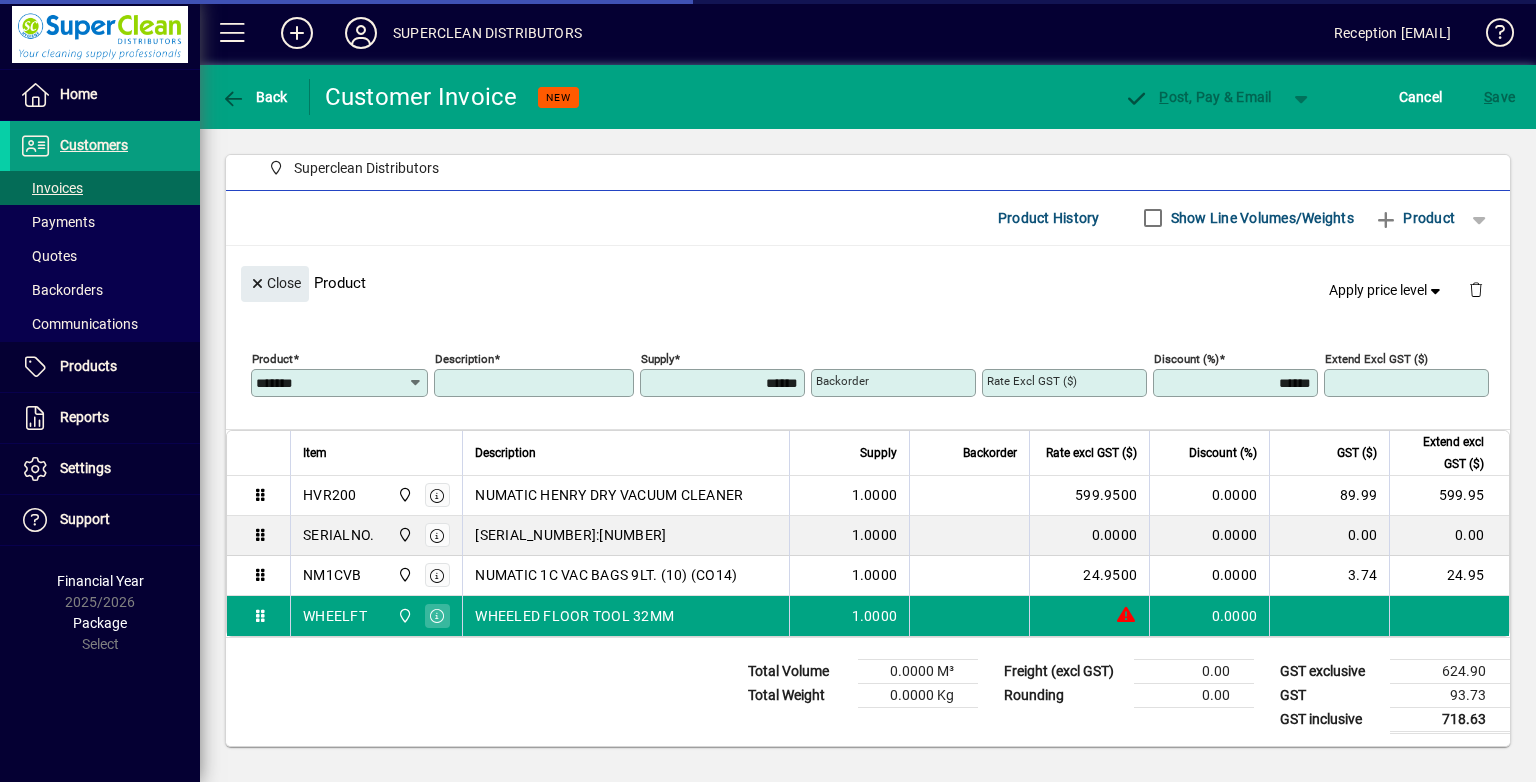 type on "**********" 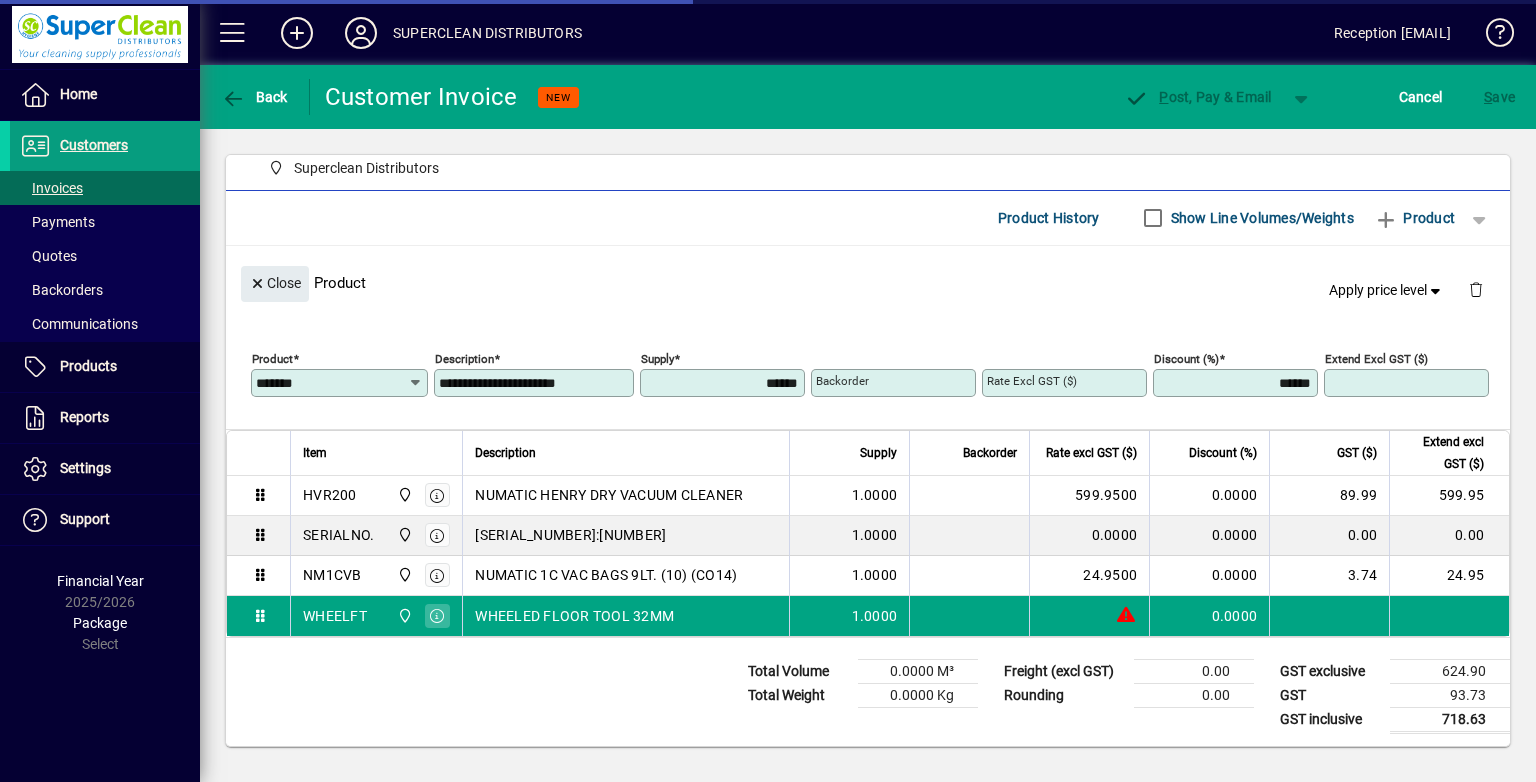 type on "*******" 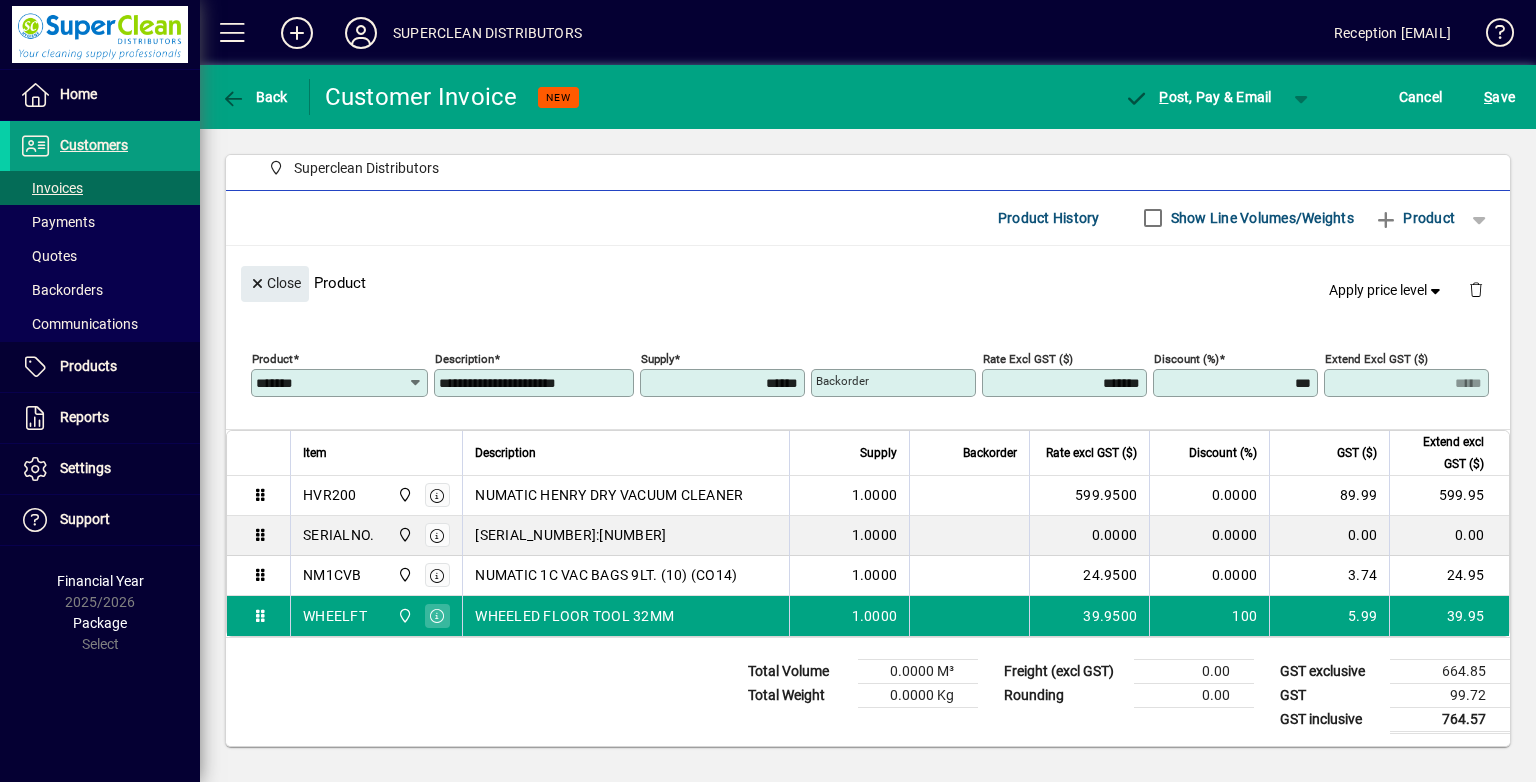 type on "***" 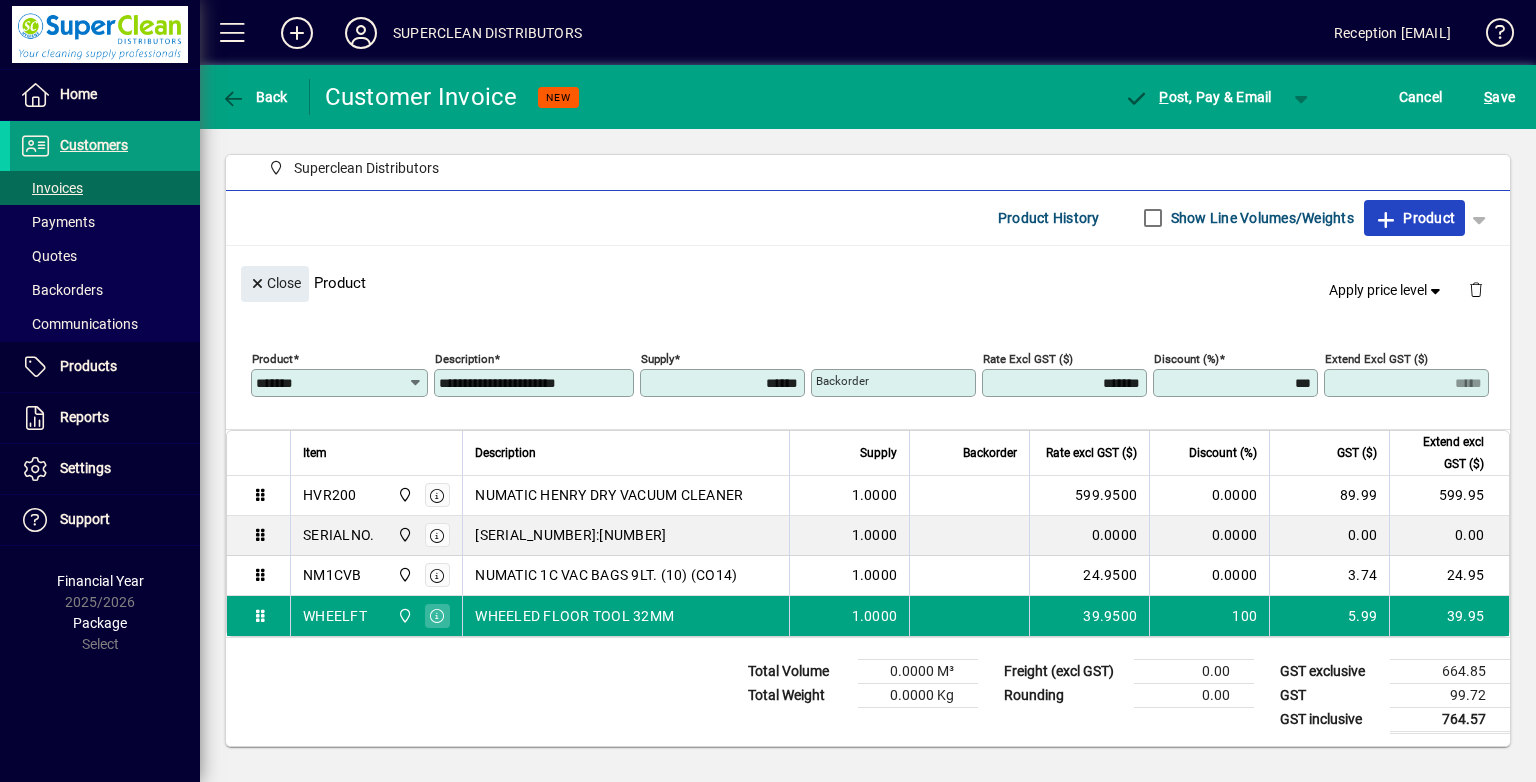 type 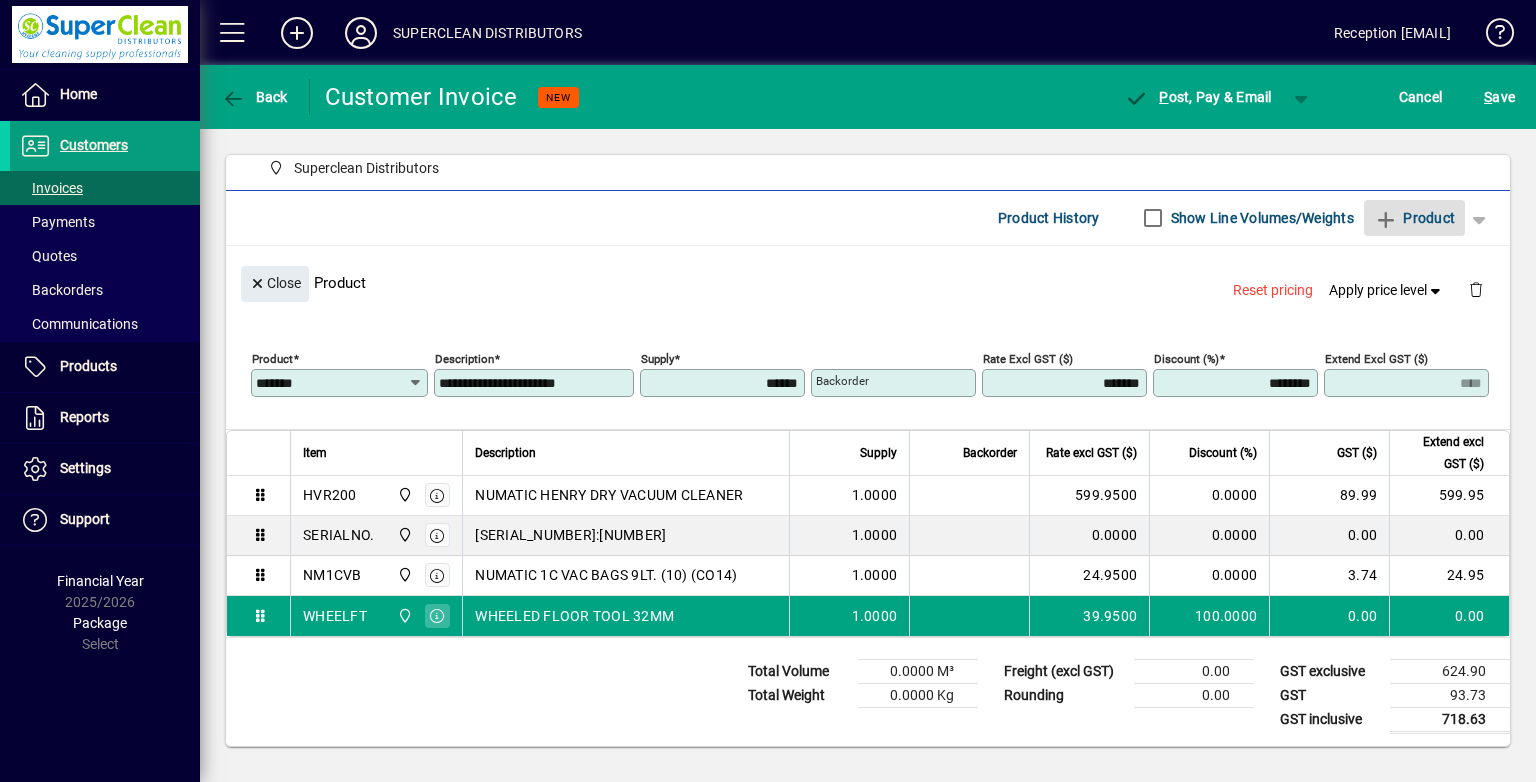 click on "Close" 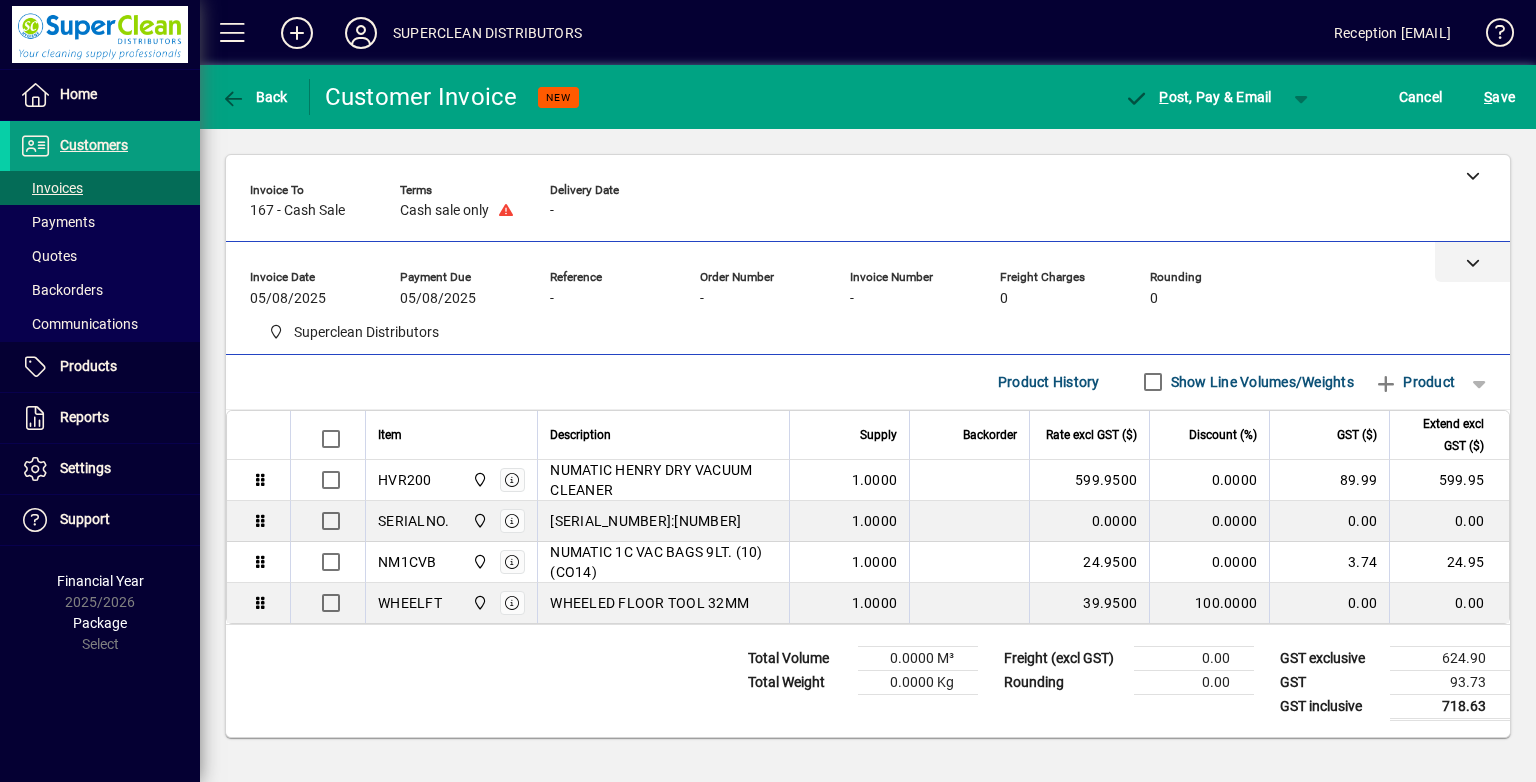 scroll, scrollTop: 0, scrollLeft: 0, axis: both 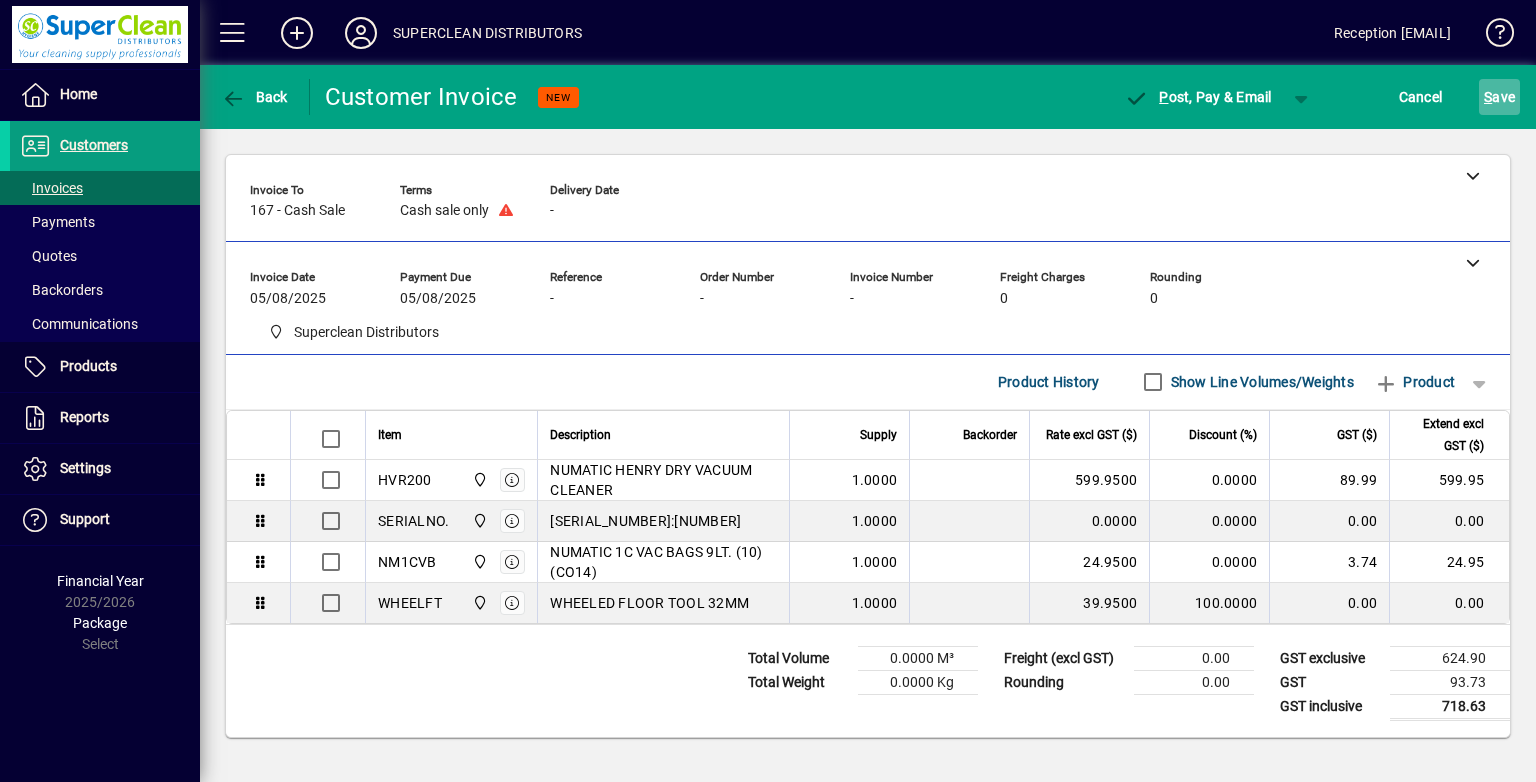 click on "S ave" 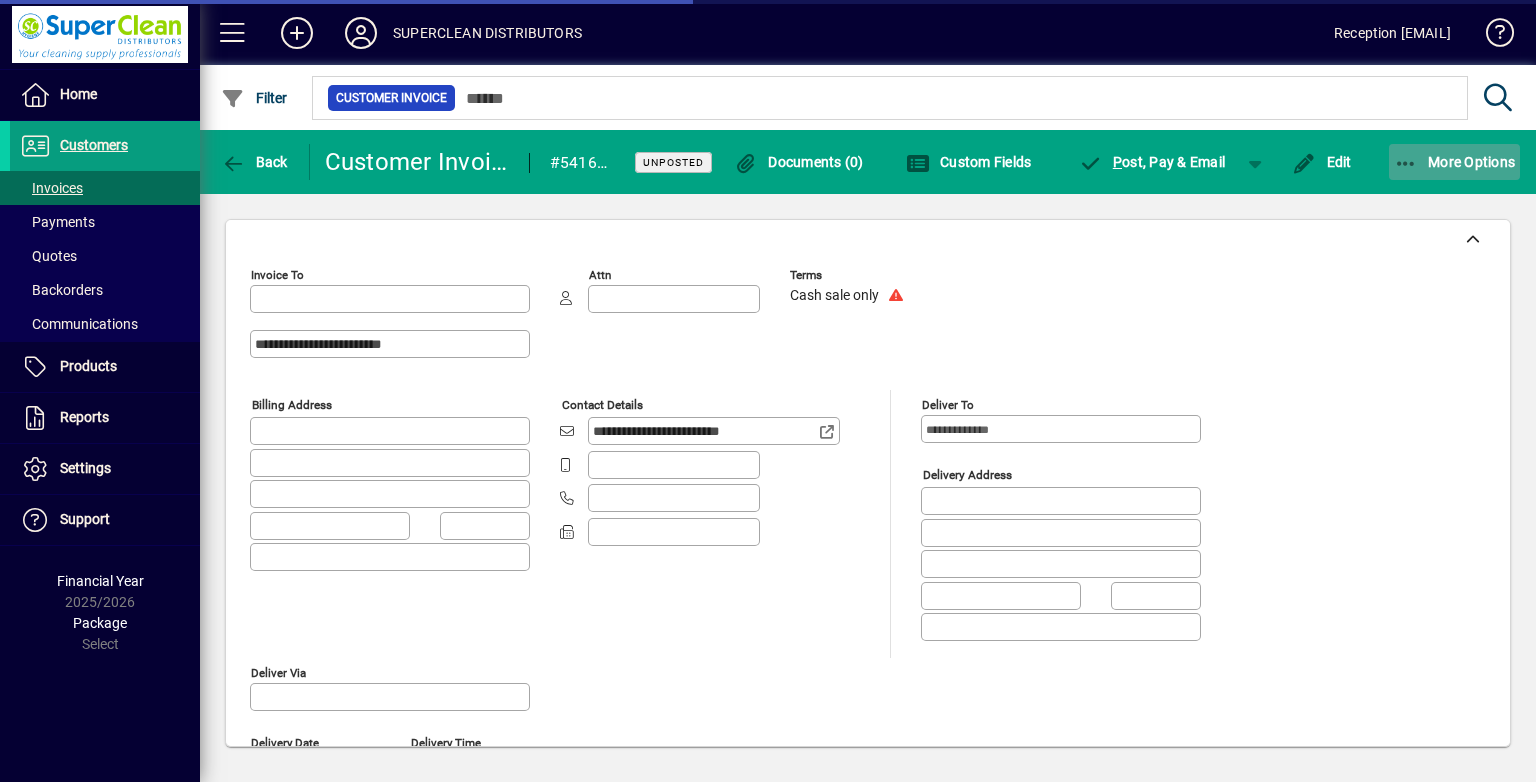 click on "More Options" 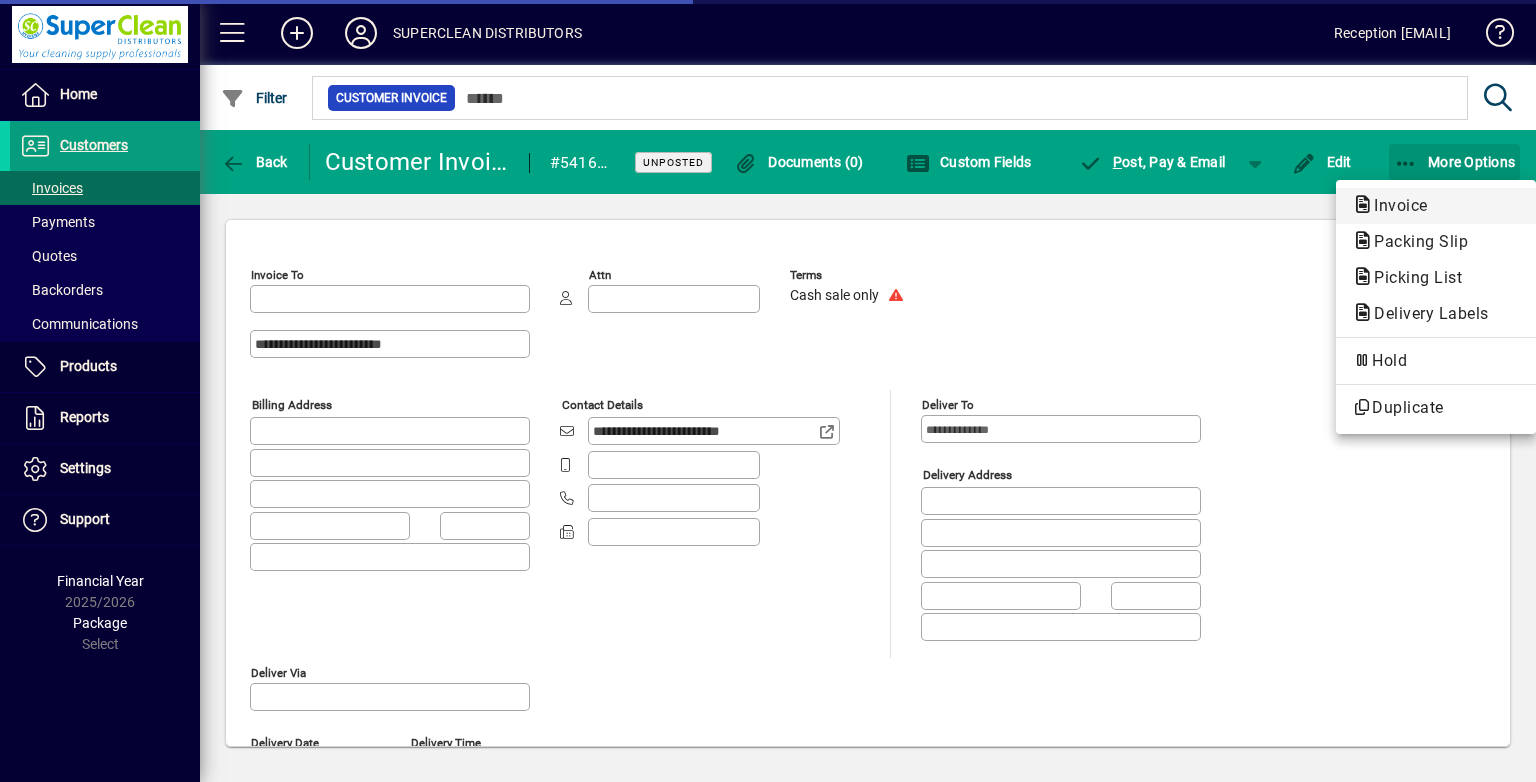 type on "**********" 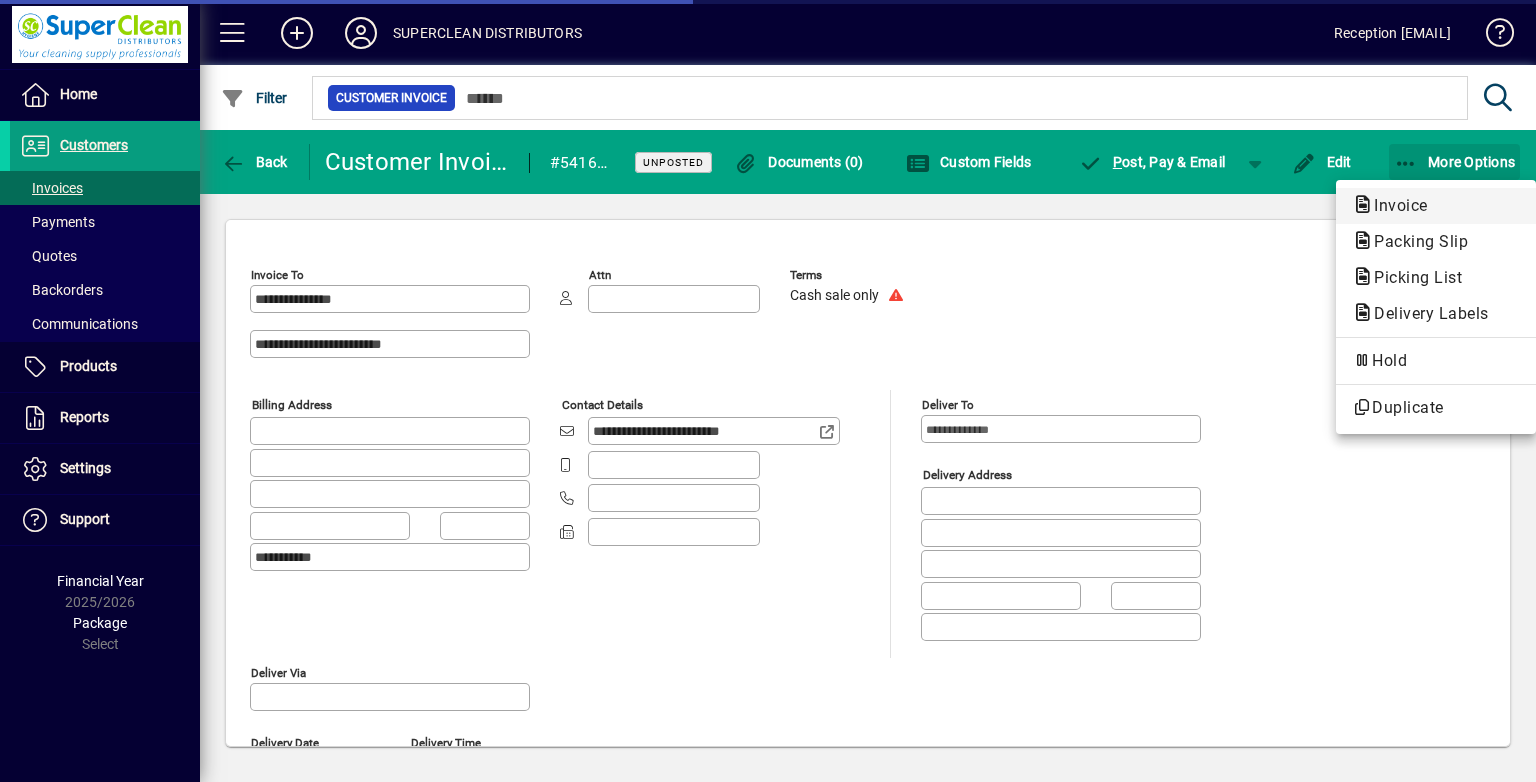 type on "**********" 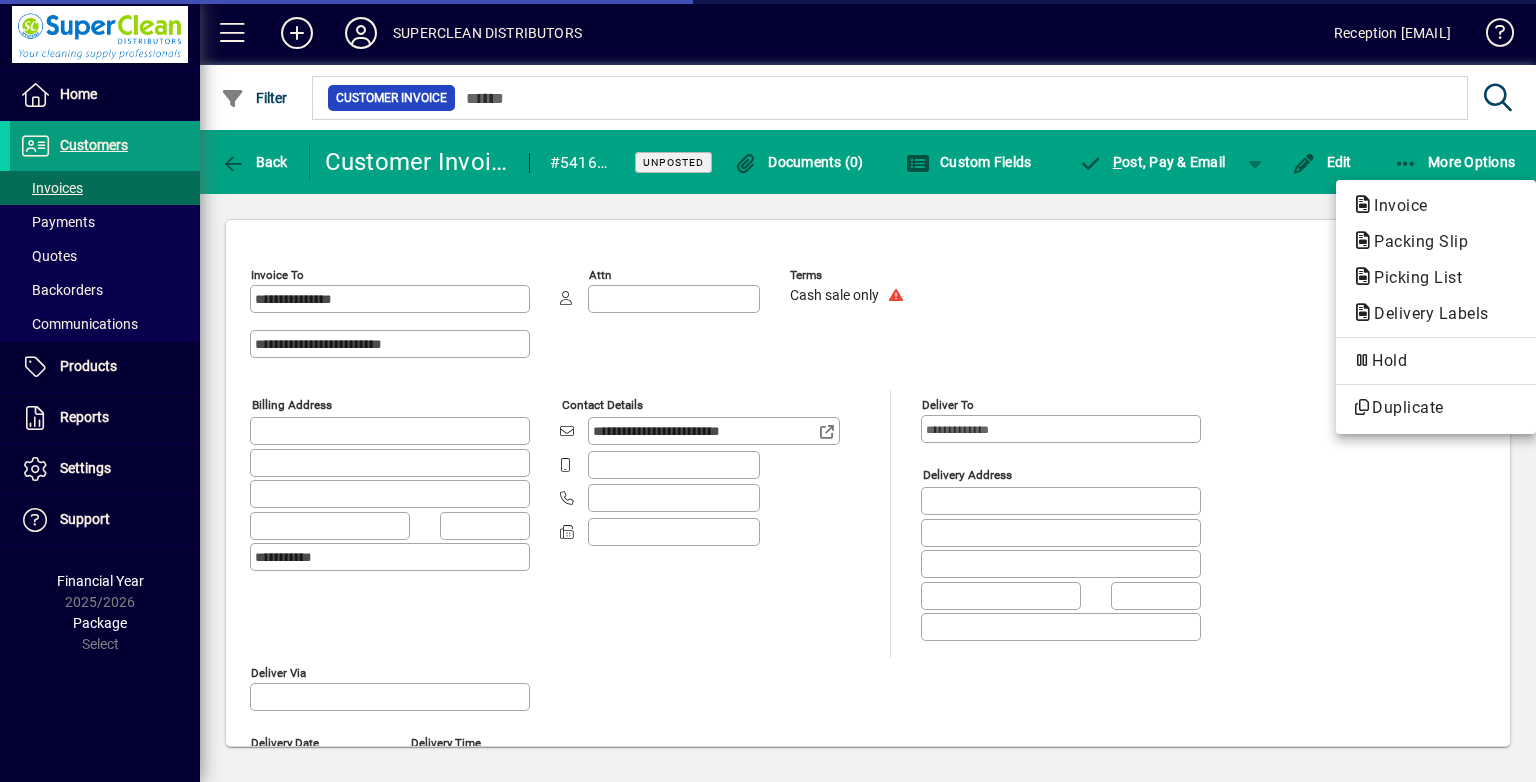 click on "Invoice" at bounding box center (1415, 241) 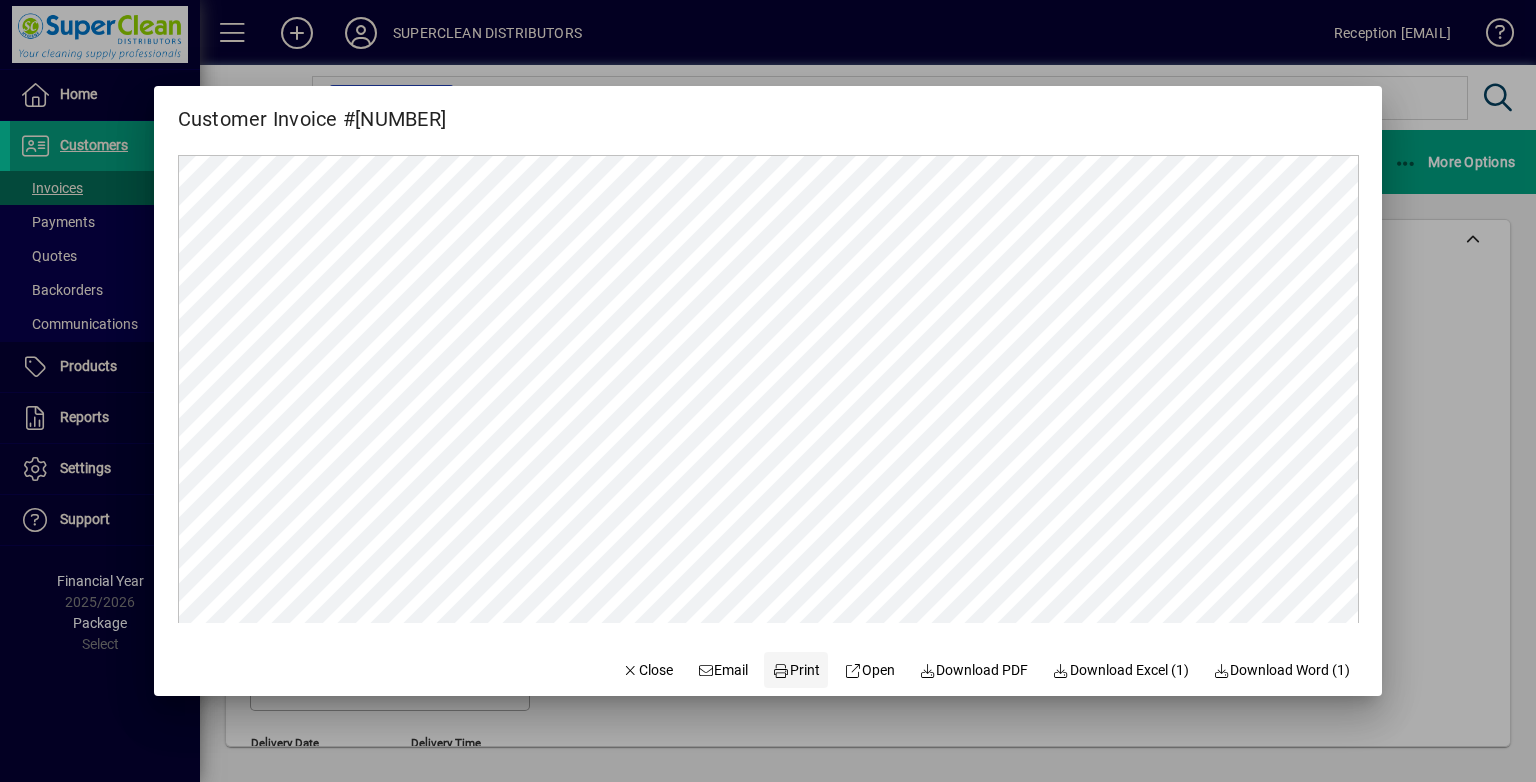 scroll, scrollTop: 0, scrollLeft: 0, axis: both 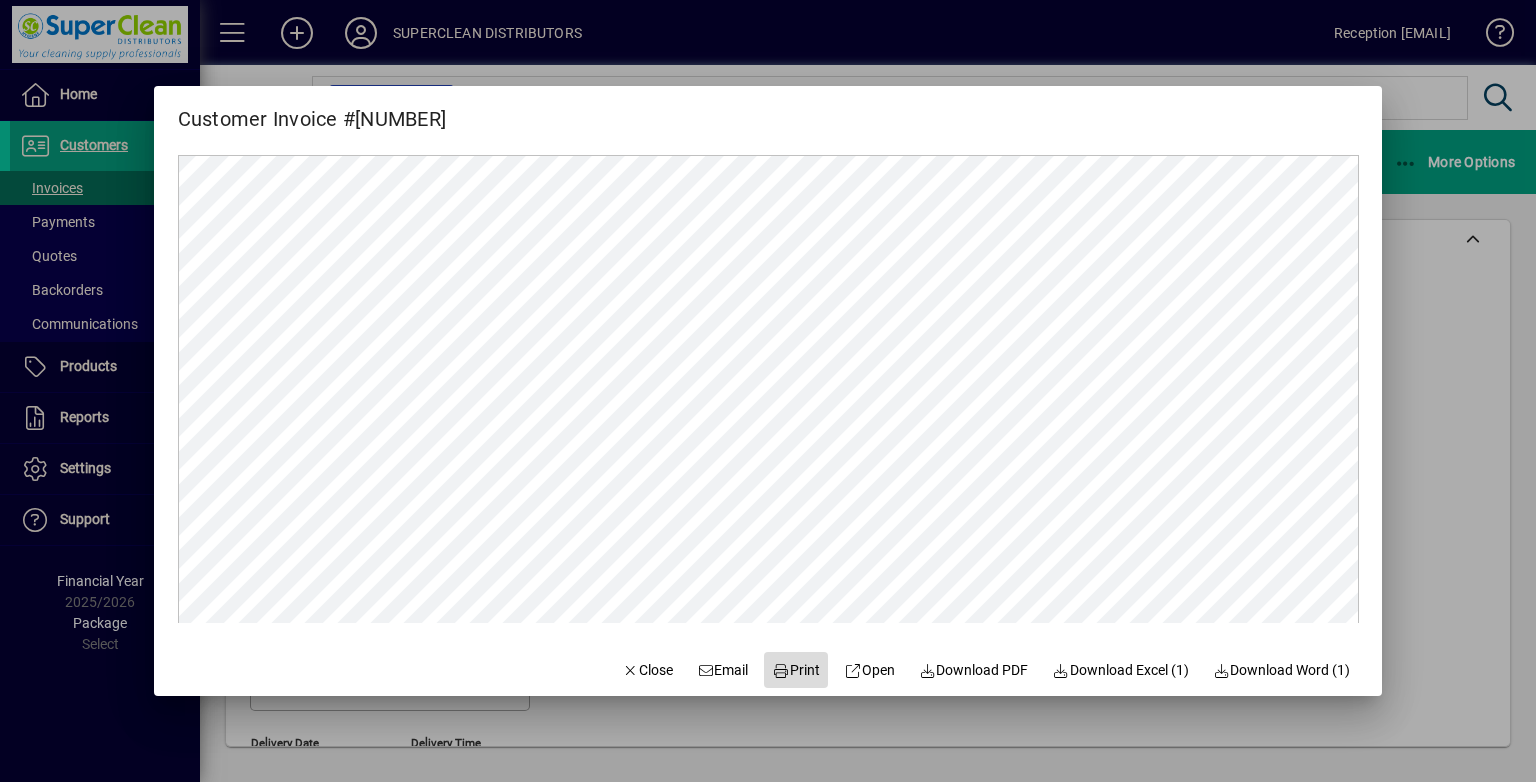 click on "Print" 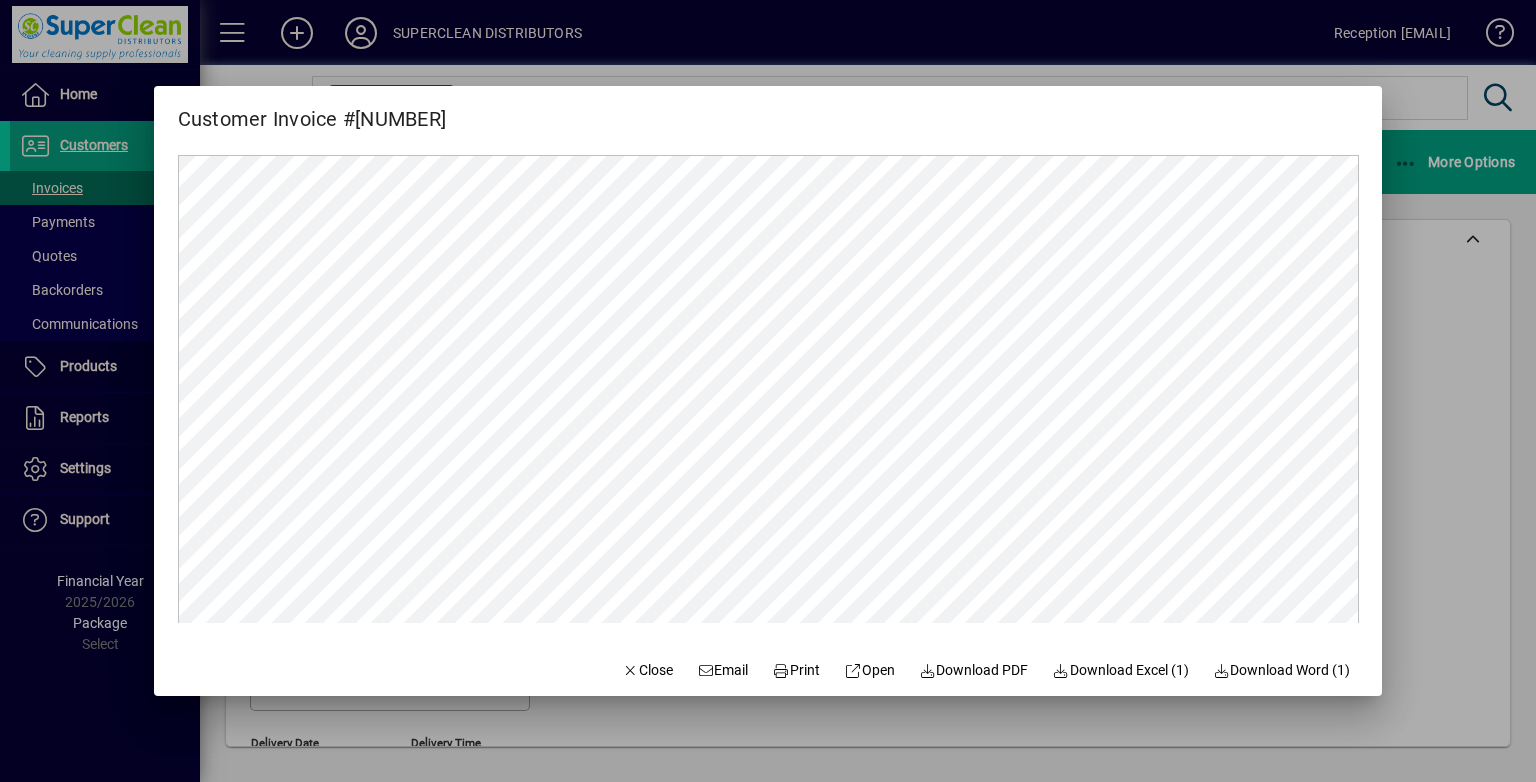 drag, startPoint x: 624, startPoint y: 665, endPoint x: 600, endPoint y: 628, distance: 44.102154 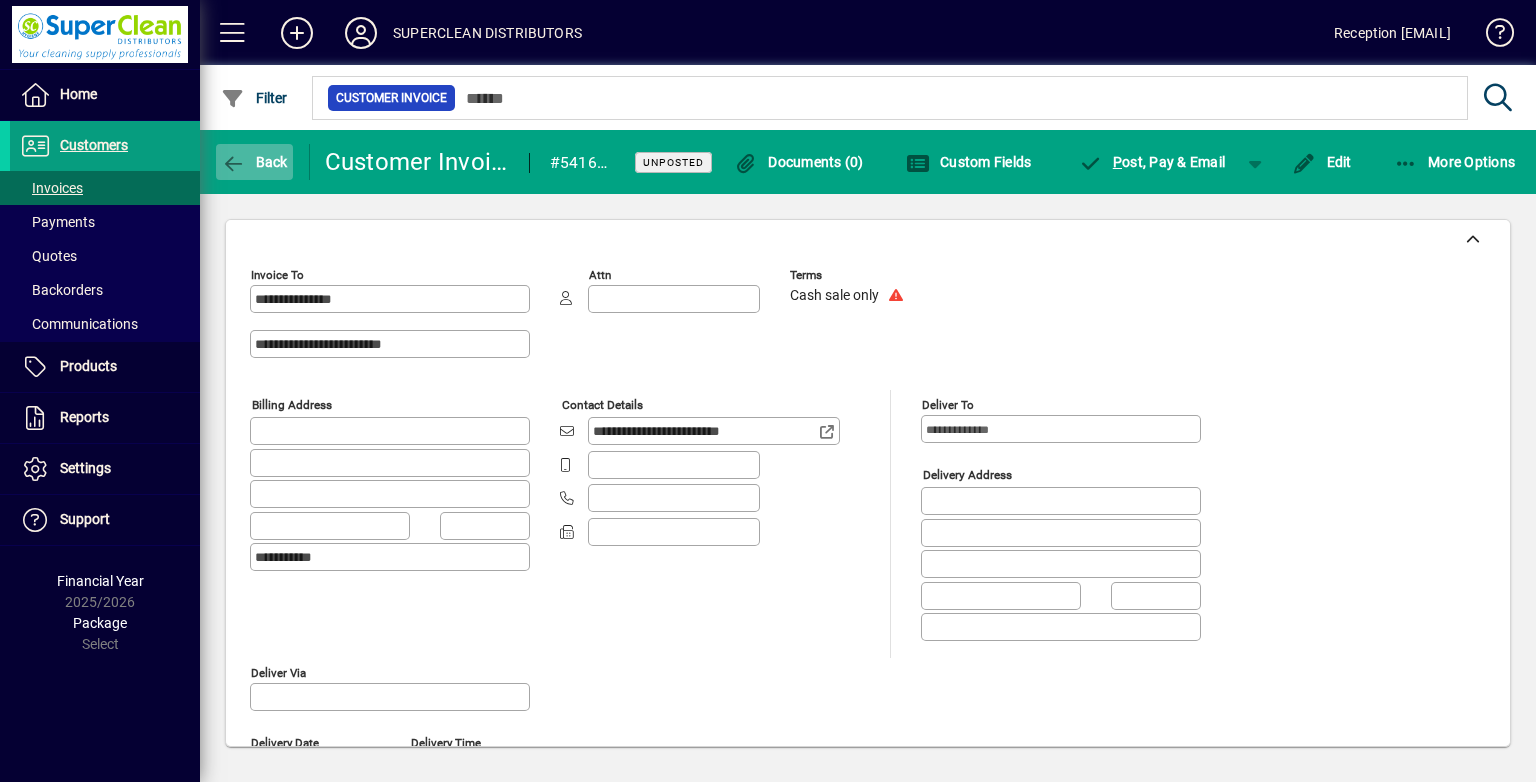 click on "Back" 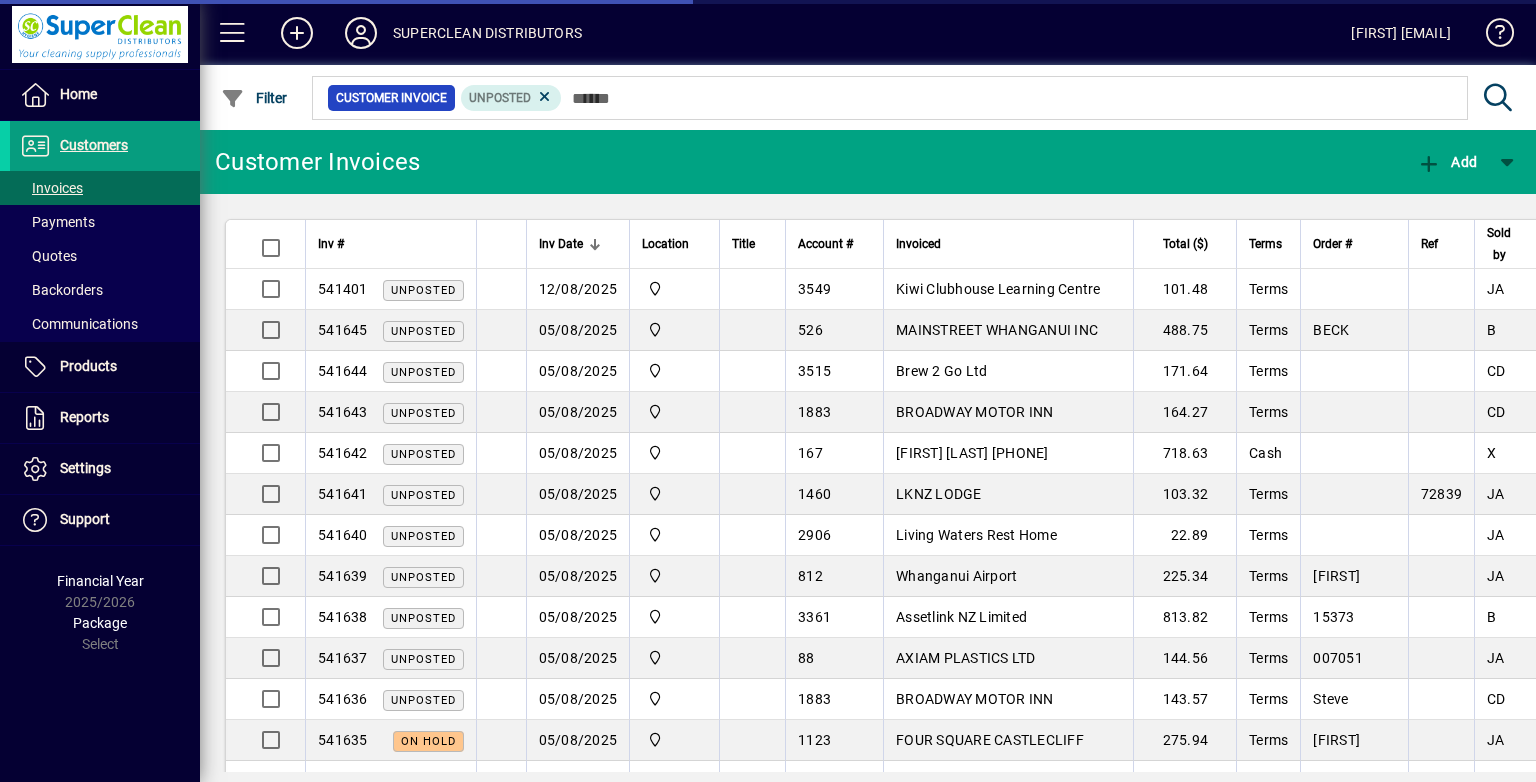 scroll, scrollTop: 0, scrollLeft: 0, axis: both 